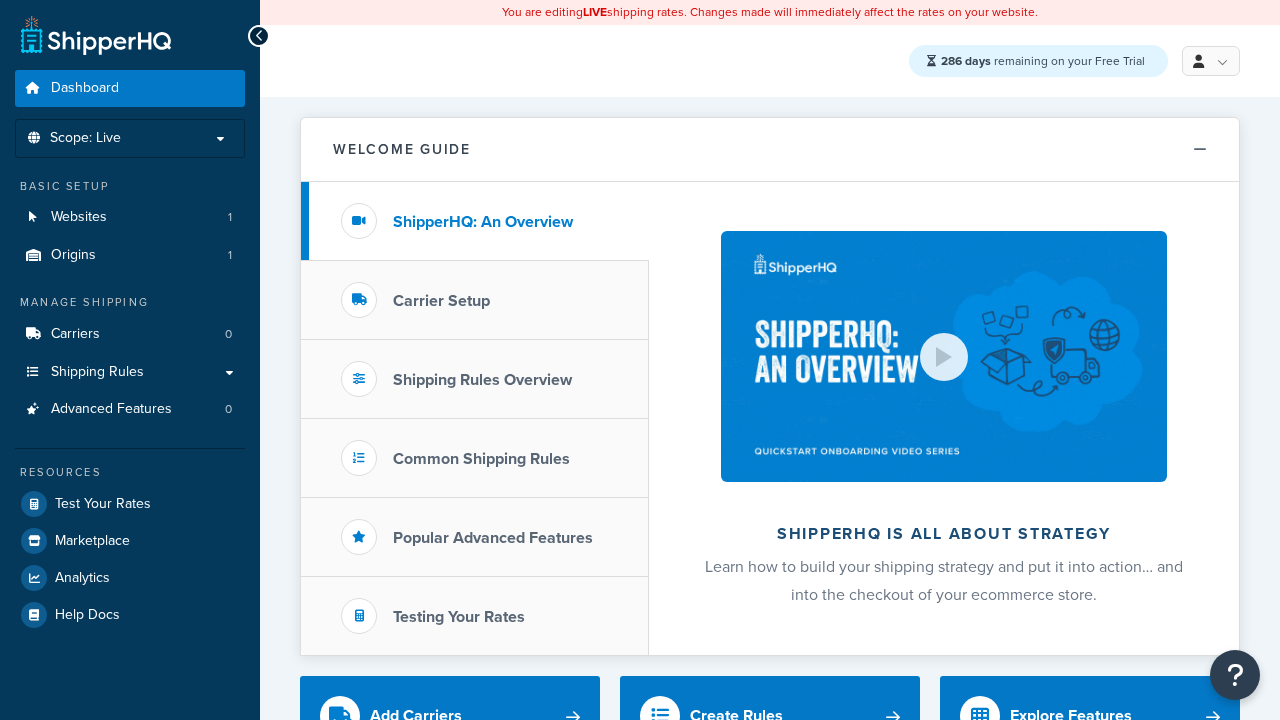 scroll, scrollTop: 0, scrollLeft: 0, axis: both 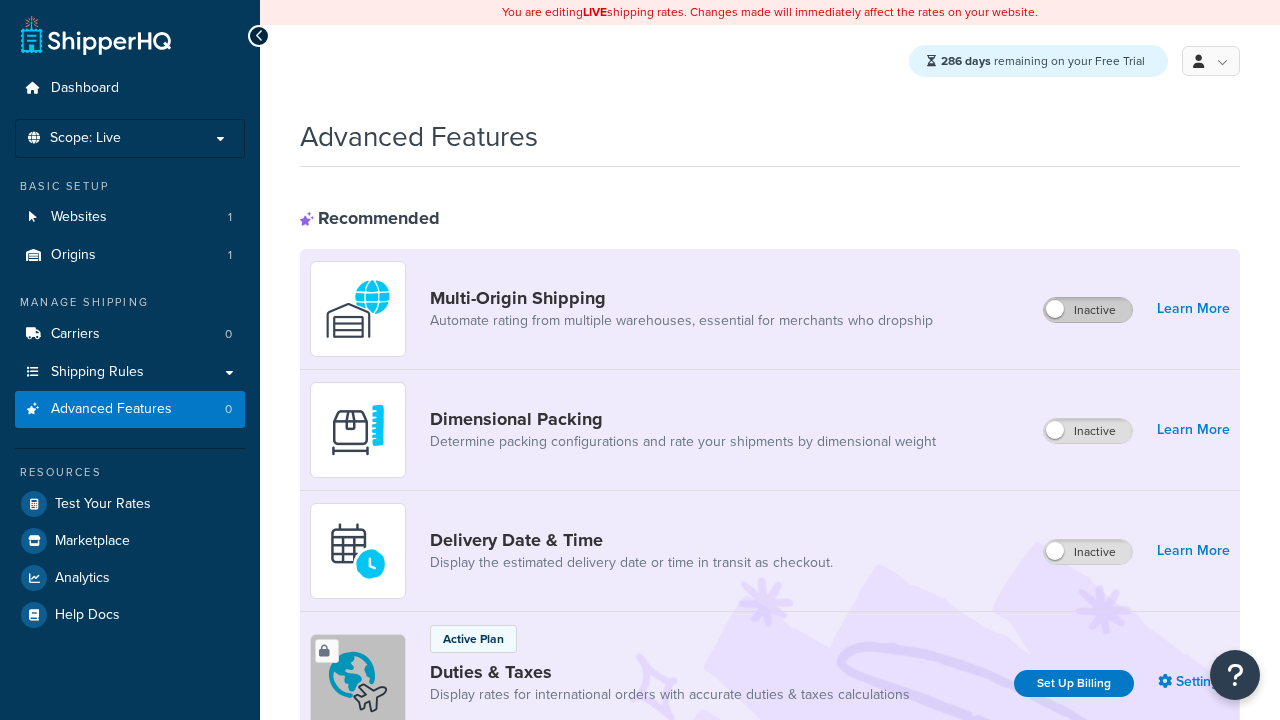click on "Inactive" at bounding box center (1088, 310) 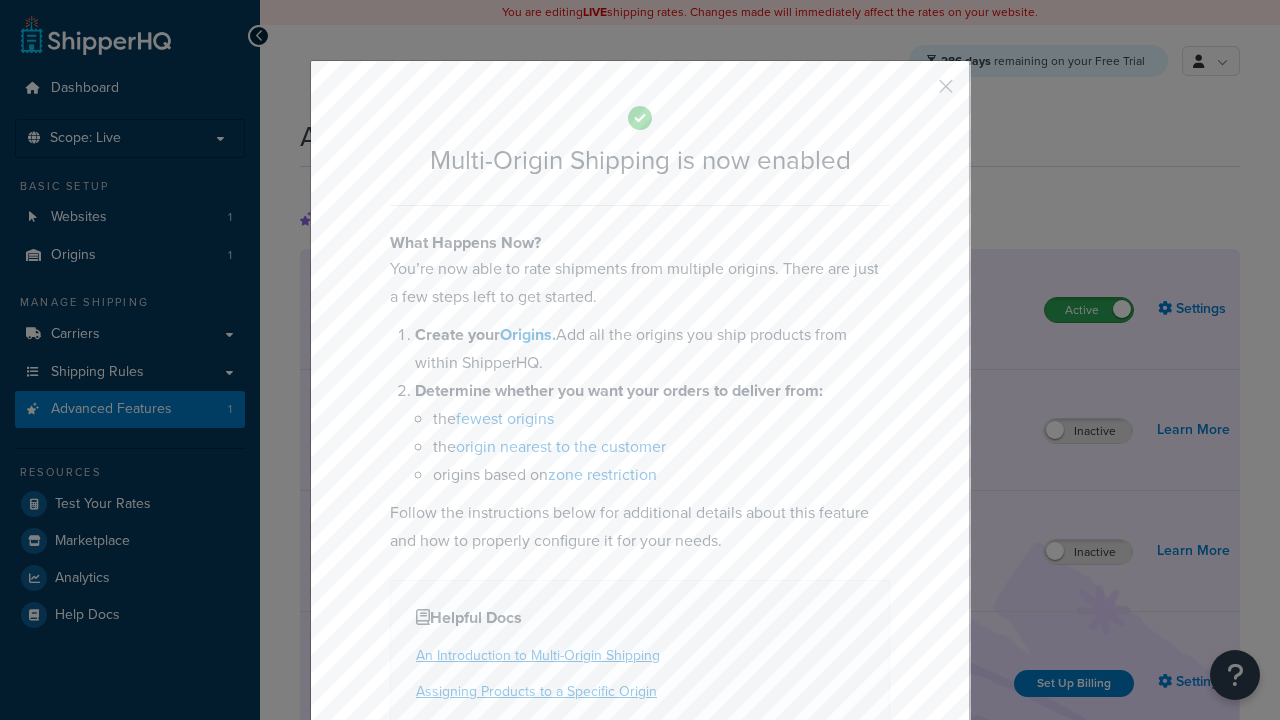 scroll, scrollTop: 0, scrollLeft: 0, axis: both 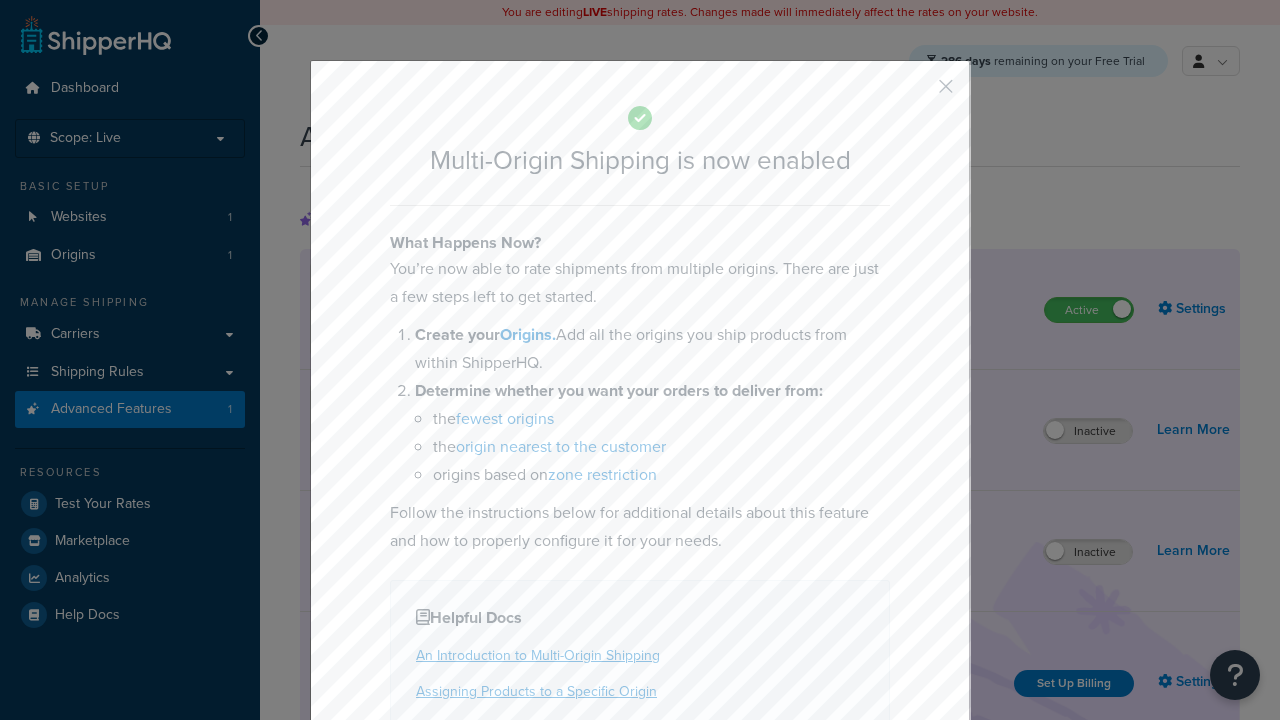 click at bounding box center (916, 93) 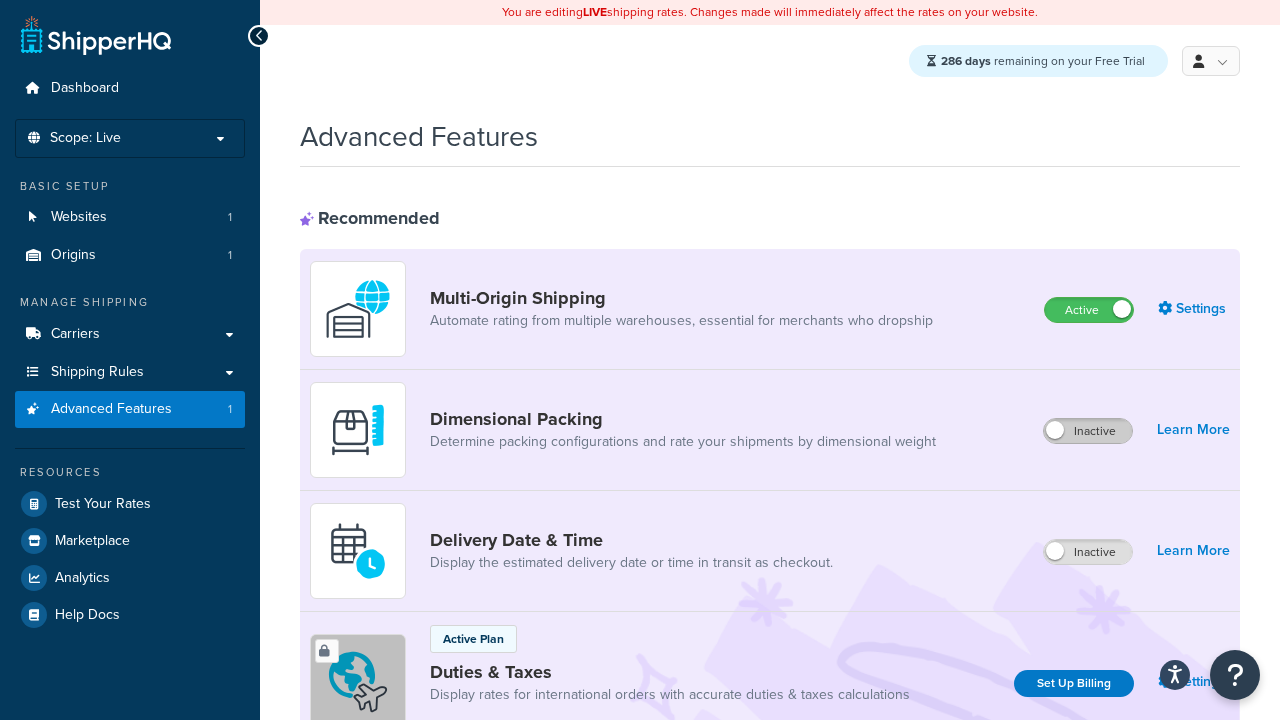 click on "Inactive" at bounding box center (1088, 431) 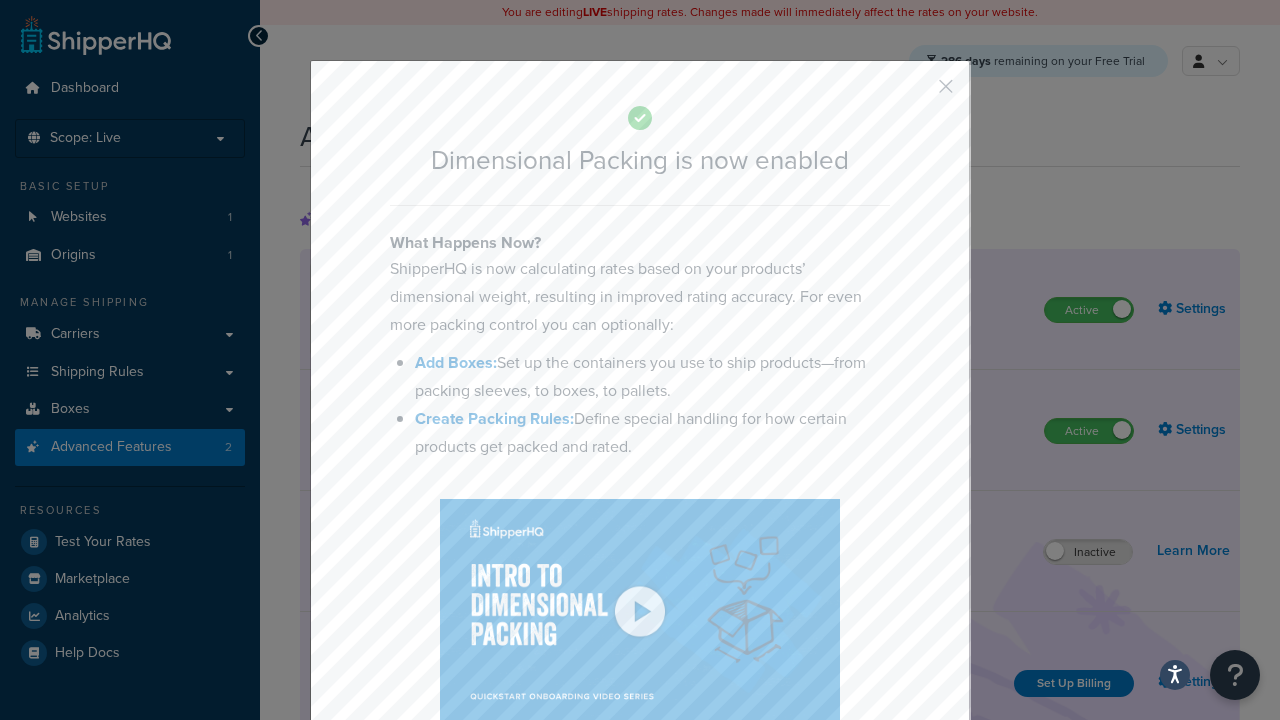 click at bounding box center (916, 93) 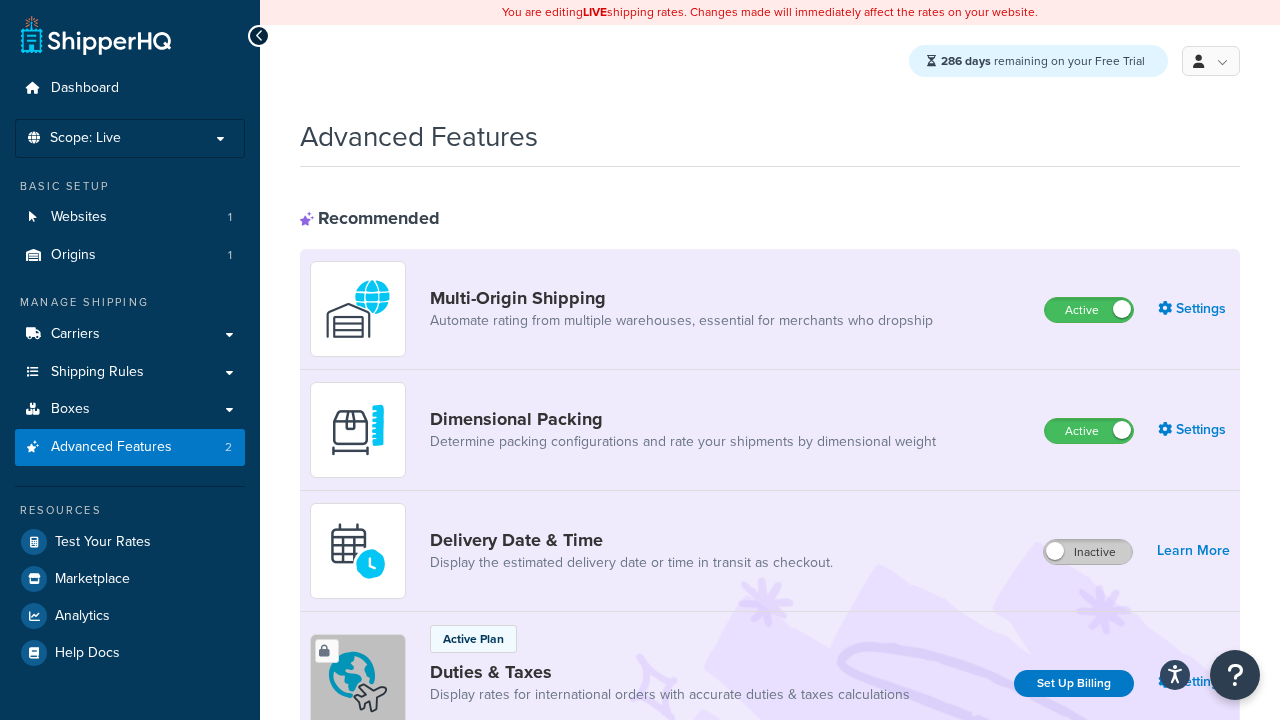 click on "Inactive" at bounding box center (1088, 552) 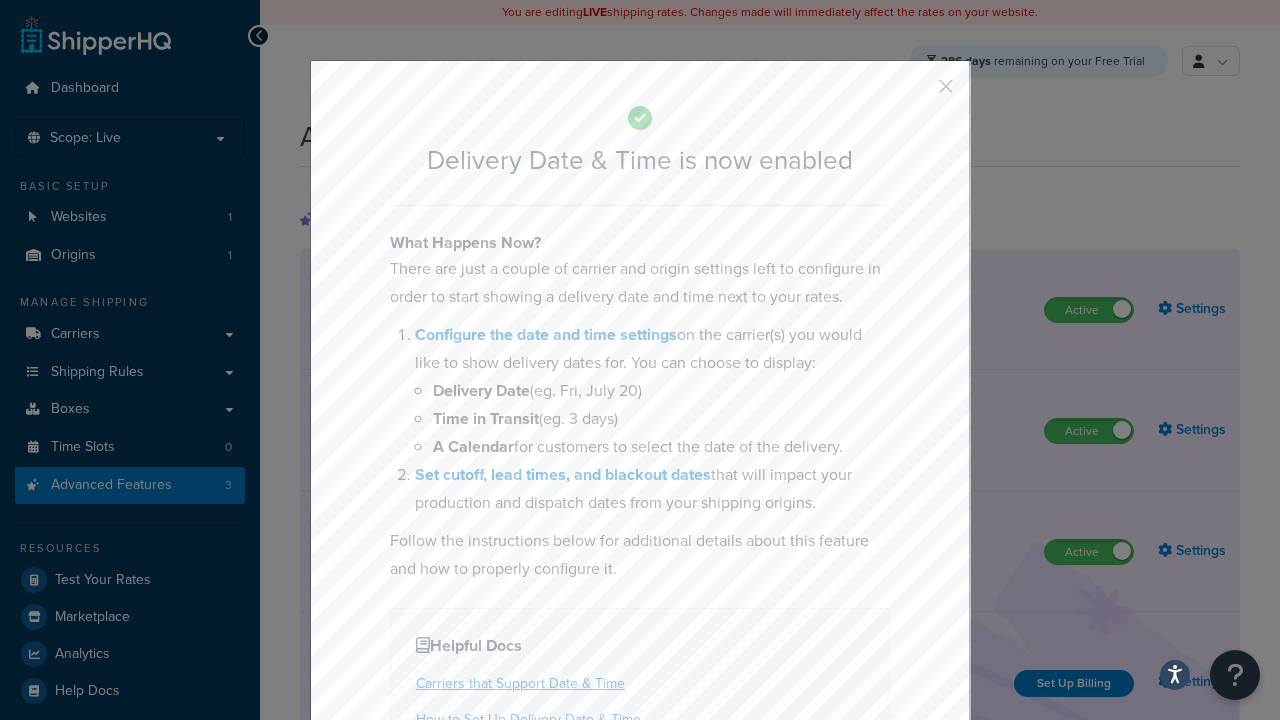 click at bounding box center (916, 93) 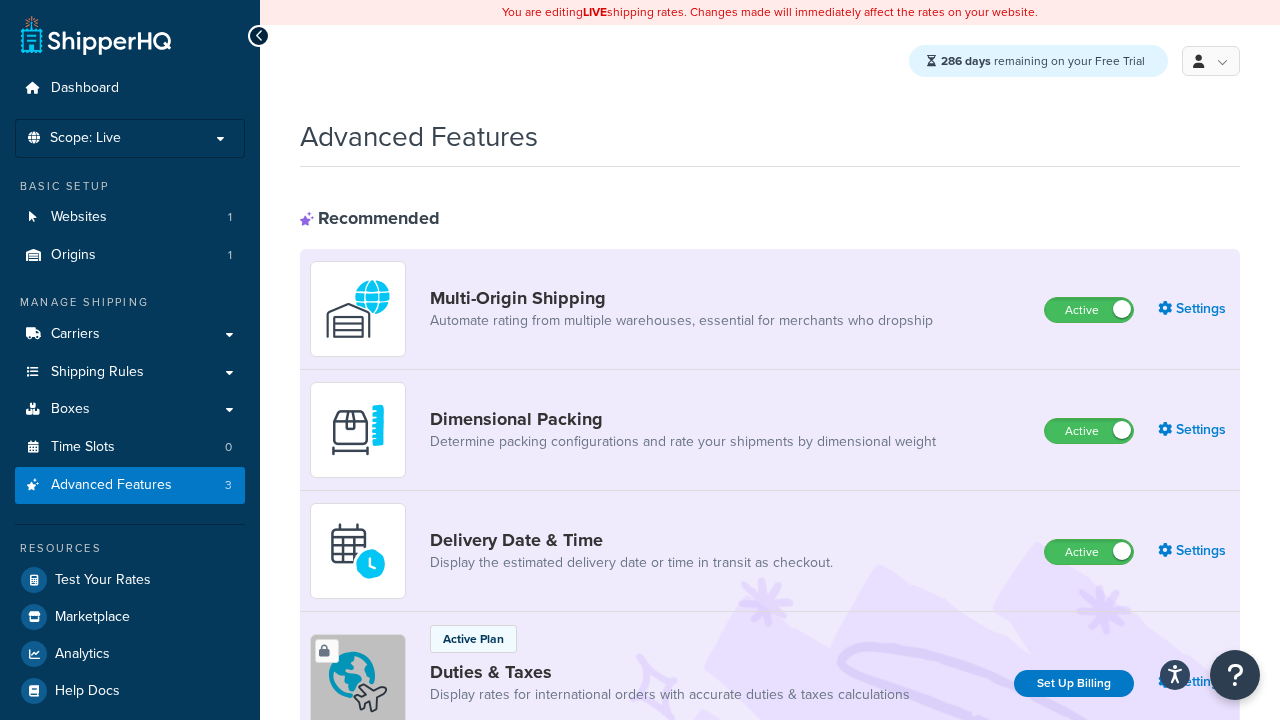 click on "Inactive" at bounding box center [1088, 887] 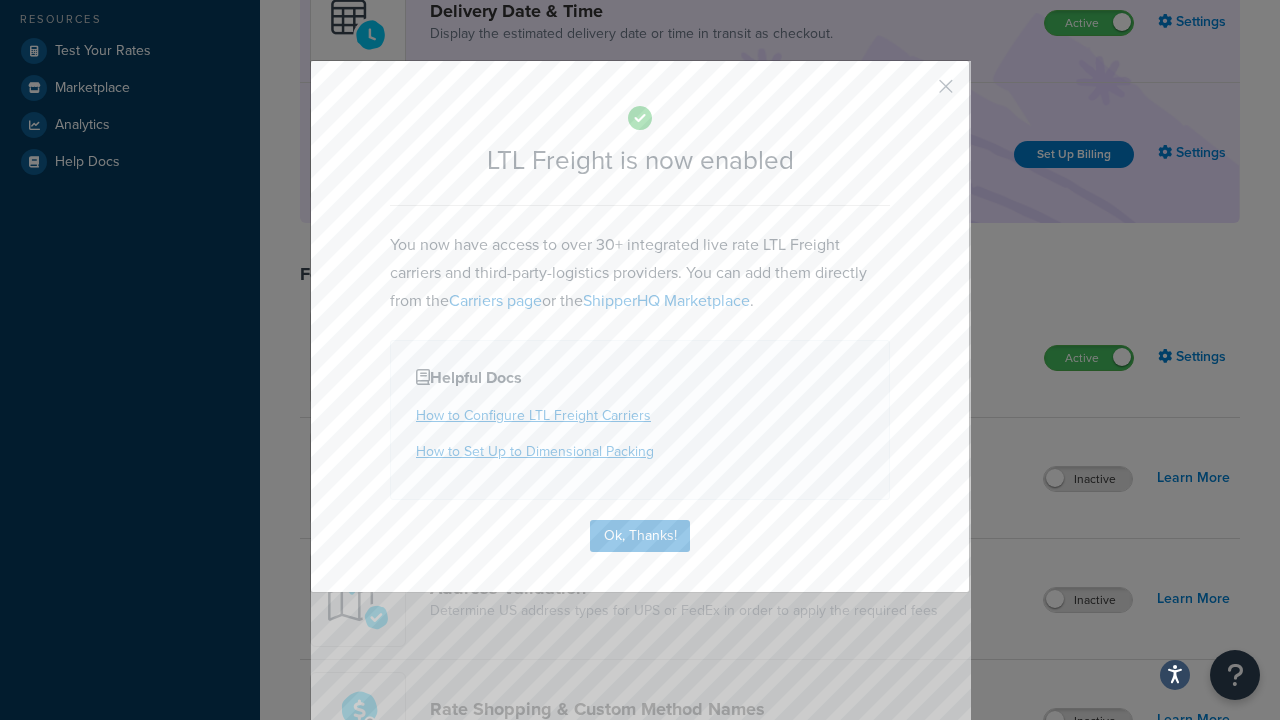 click at bounding box center (916, 93) 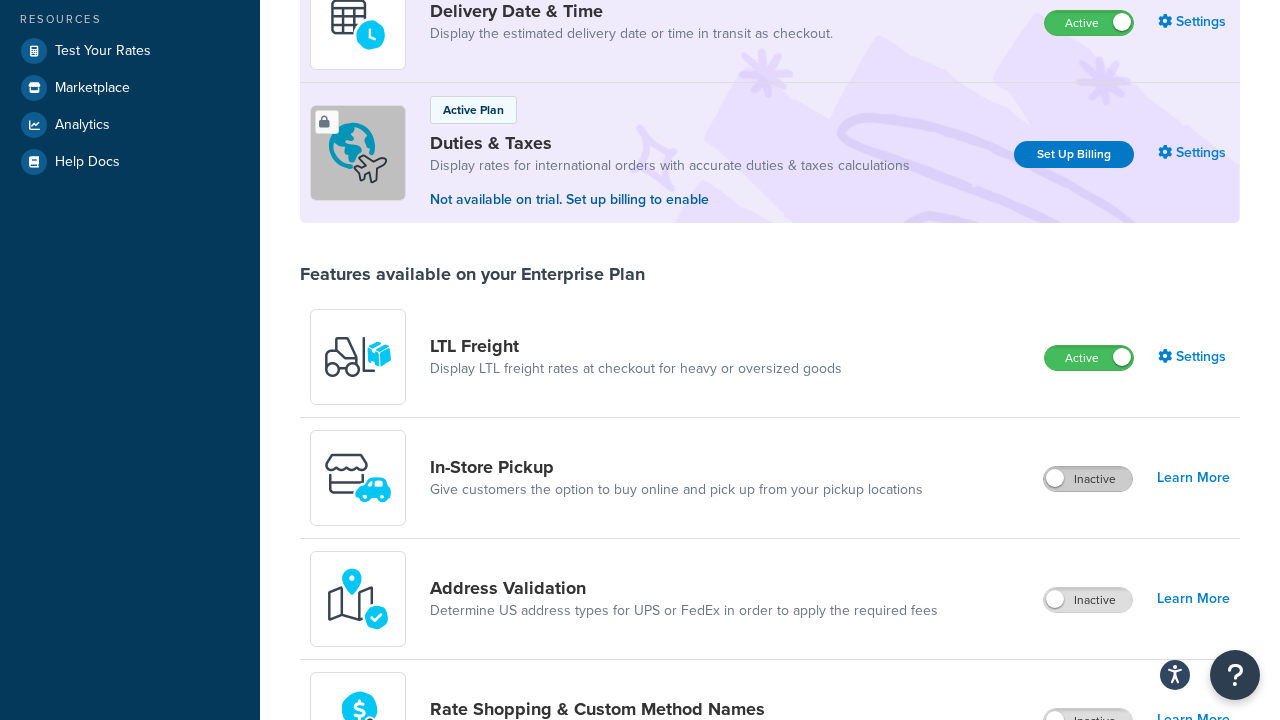 click on "Inactive" at bounding box center [1088, 479] 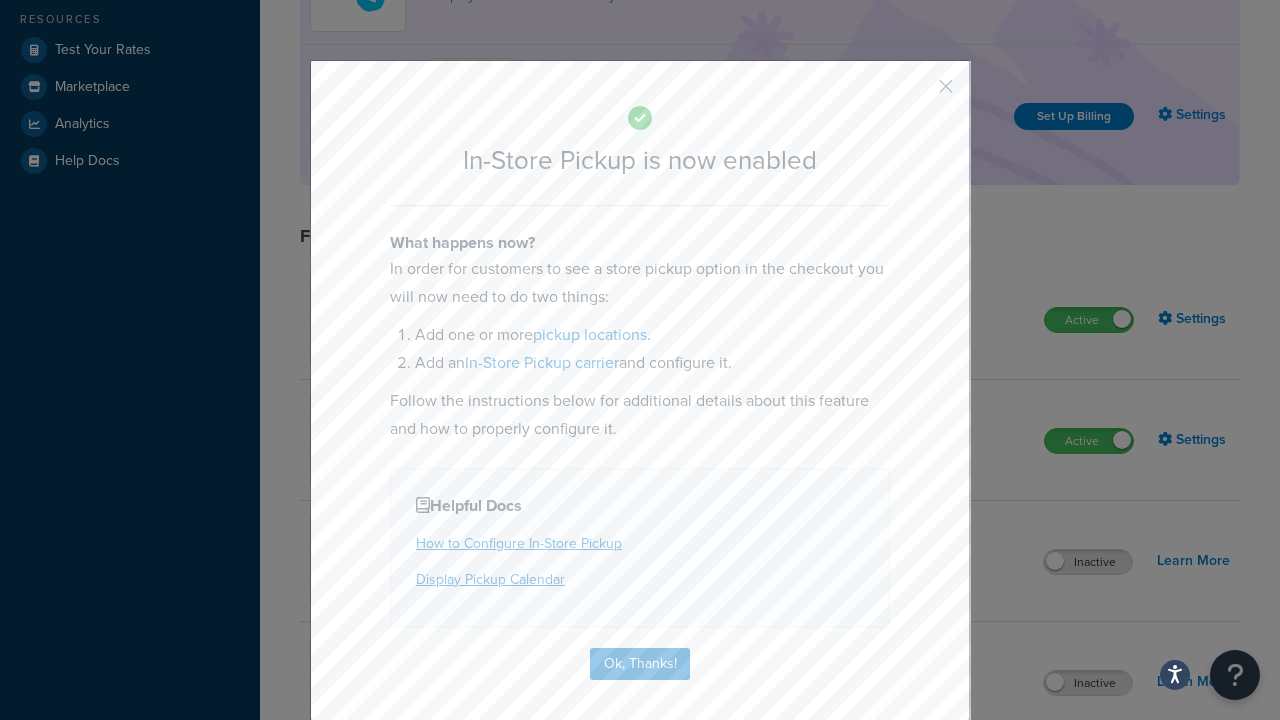 click at bounding box center [916, 93] 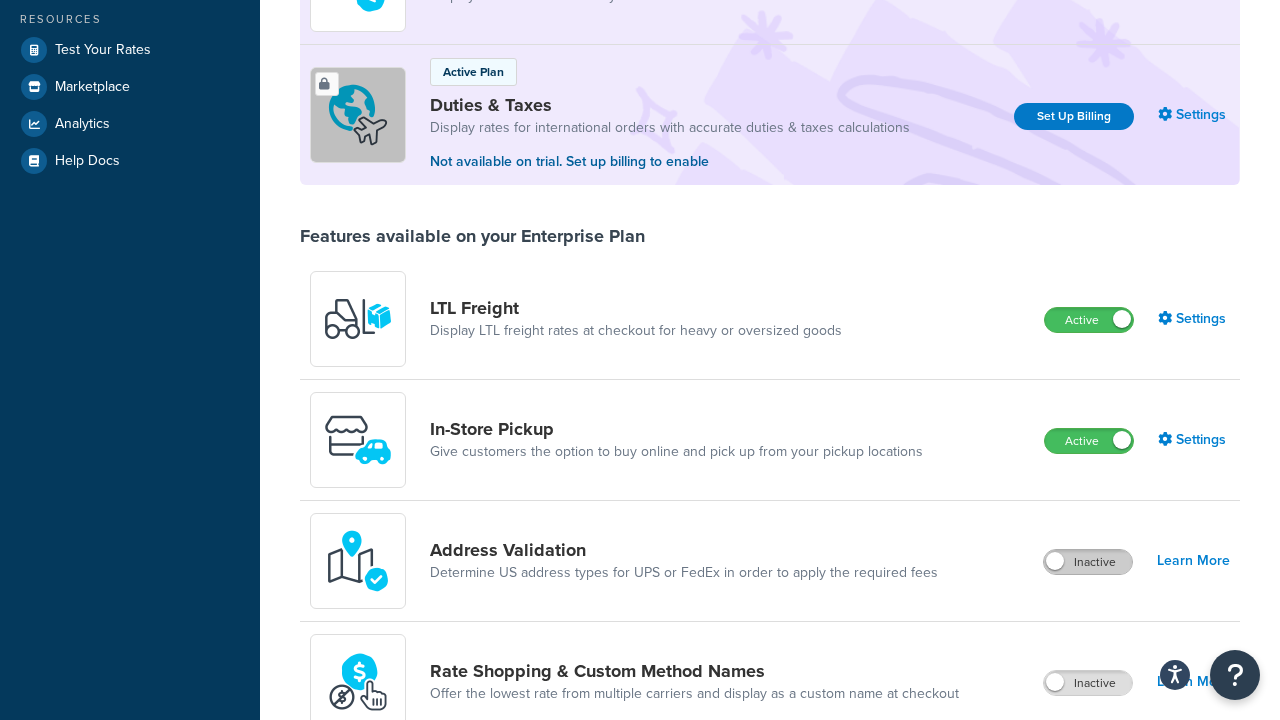 click on "Inactive" at bounding box center (1088, 562) 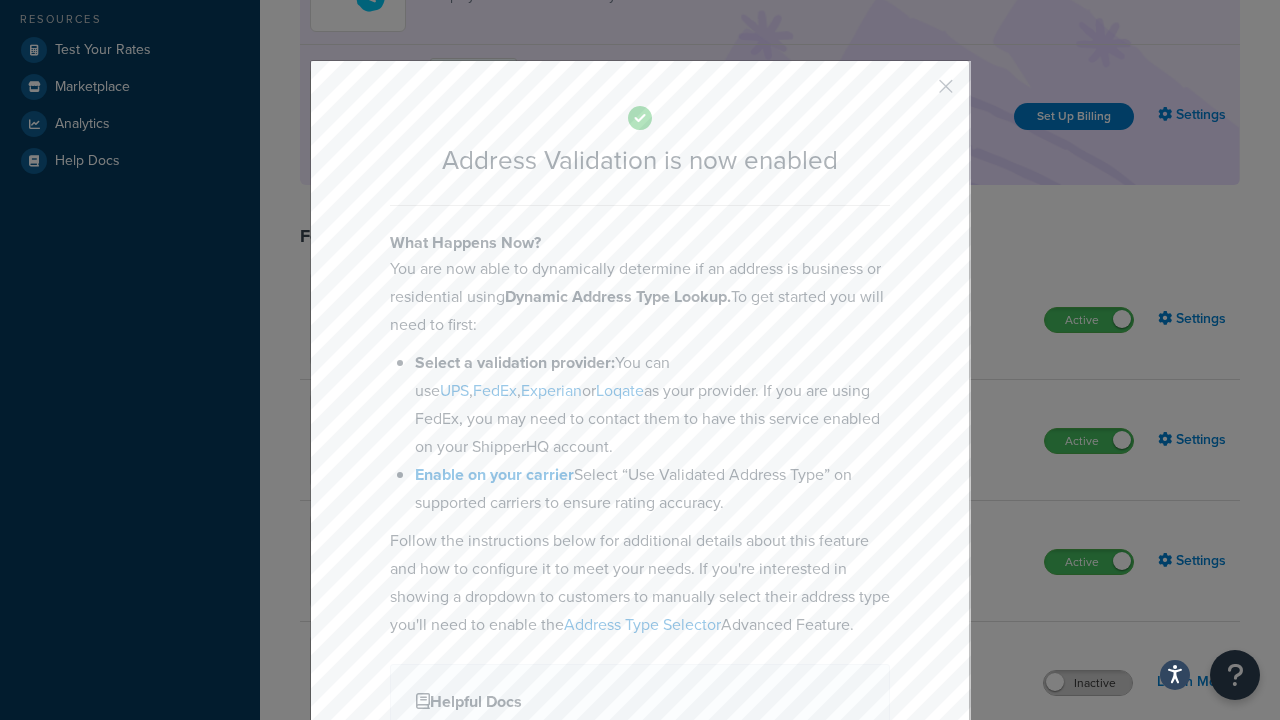 click at bounding box center (916, 93) 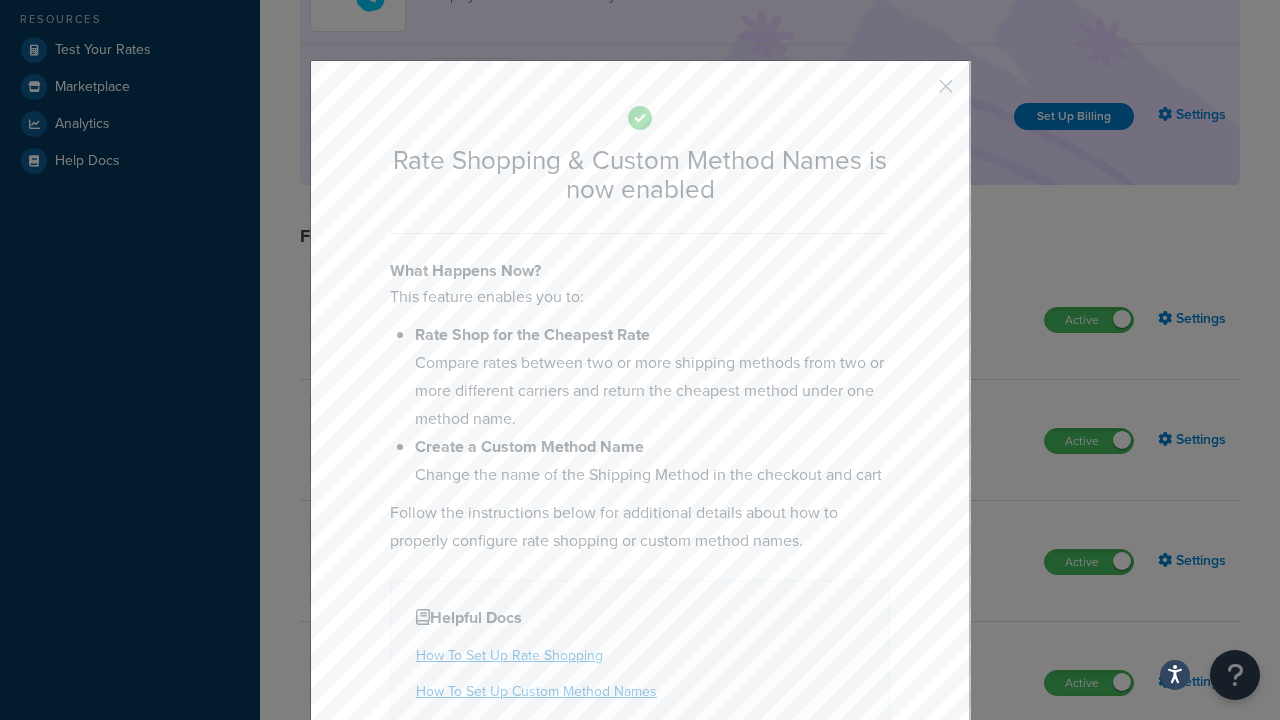 click at bounding box center [916, 93] 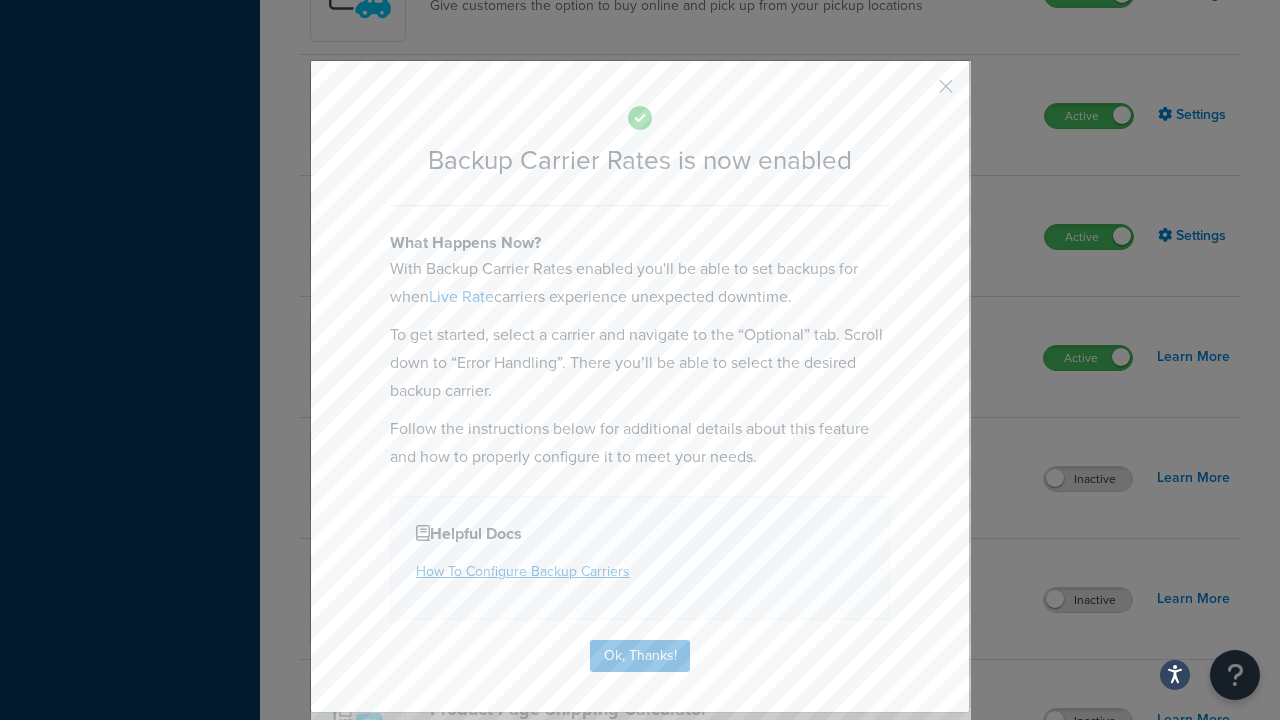 click at bounding box center (916, 93) 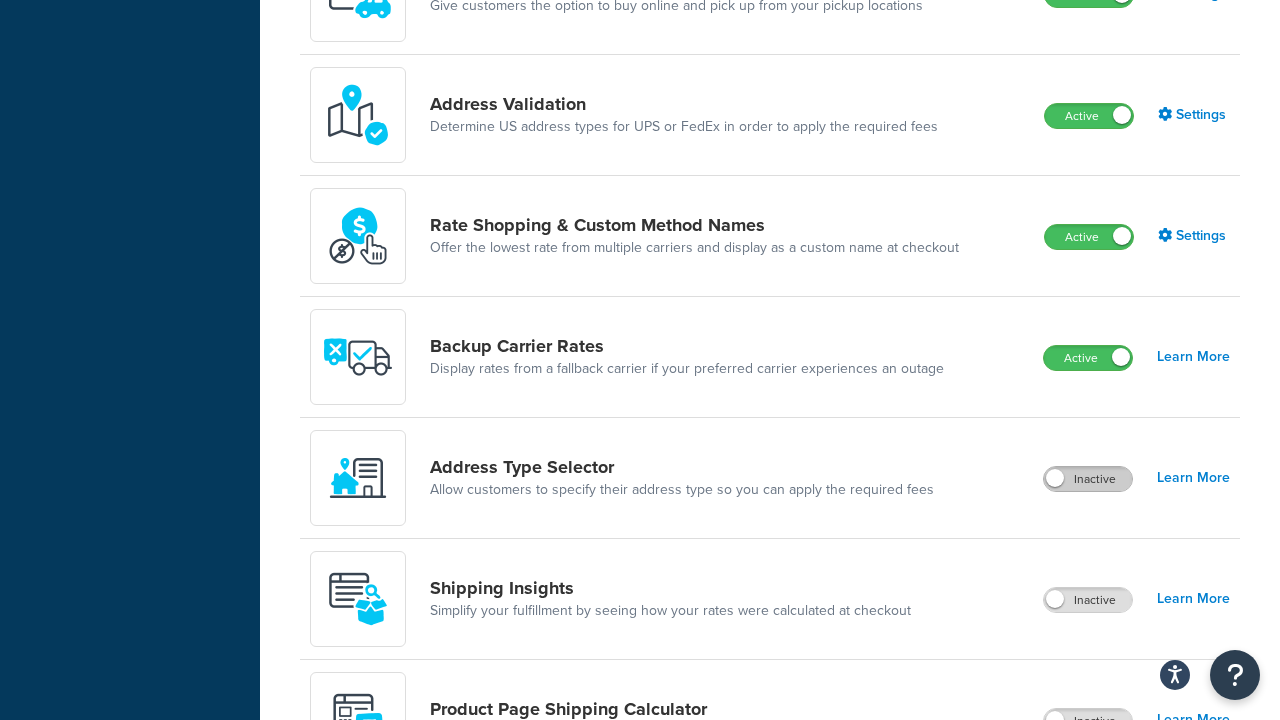 click on "Inactive" at bounding box center (1088, 479) 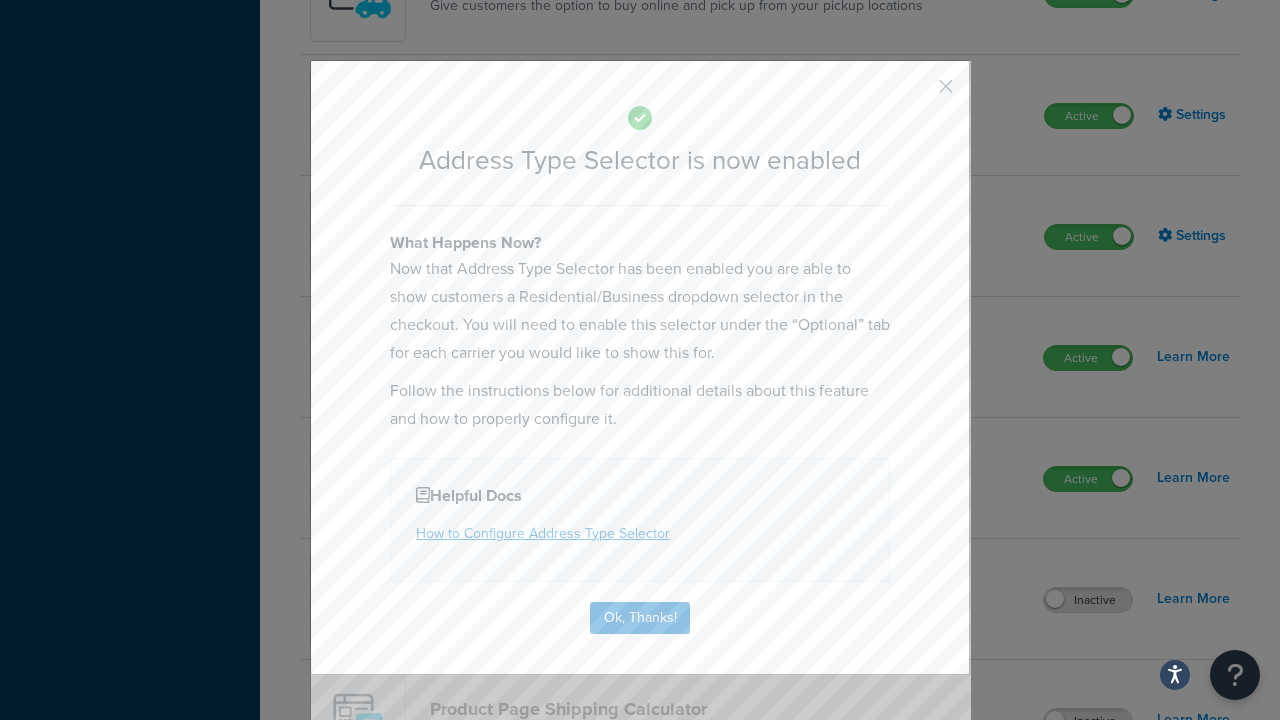 click at bounding box center [916, 93] 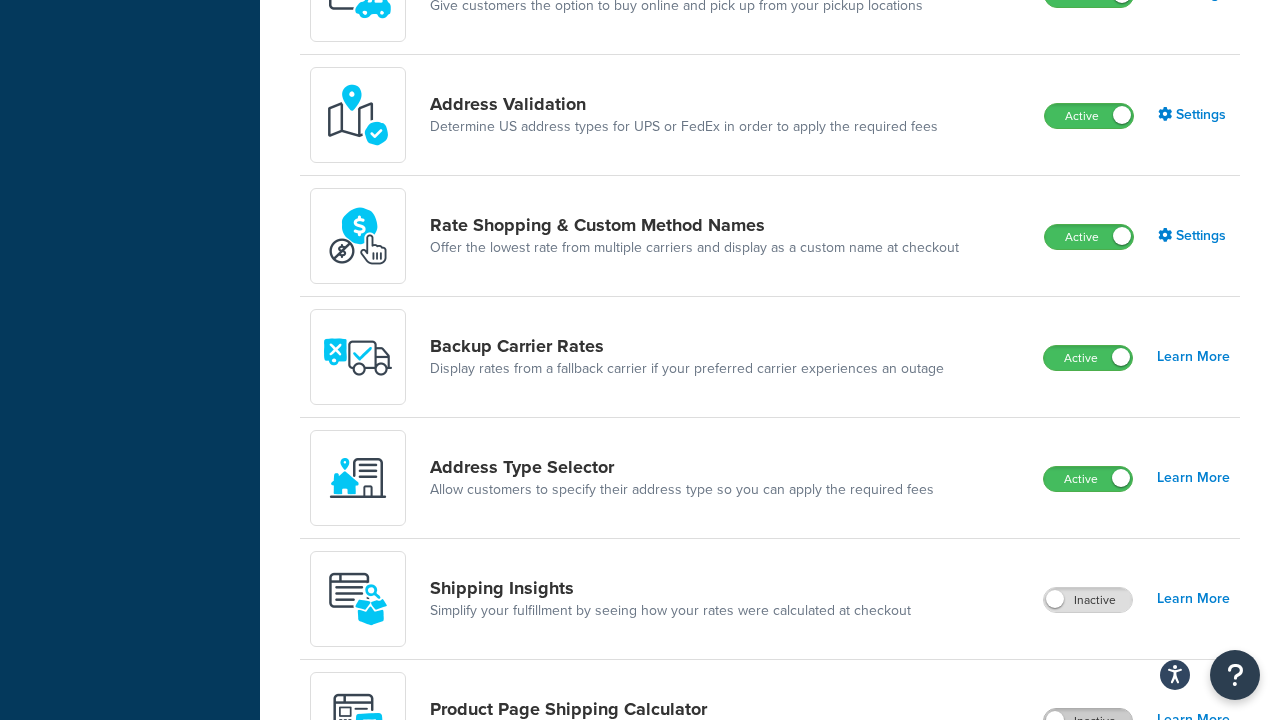 click on "Inactive" at bounding box center [1088, 721] 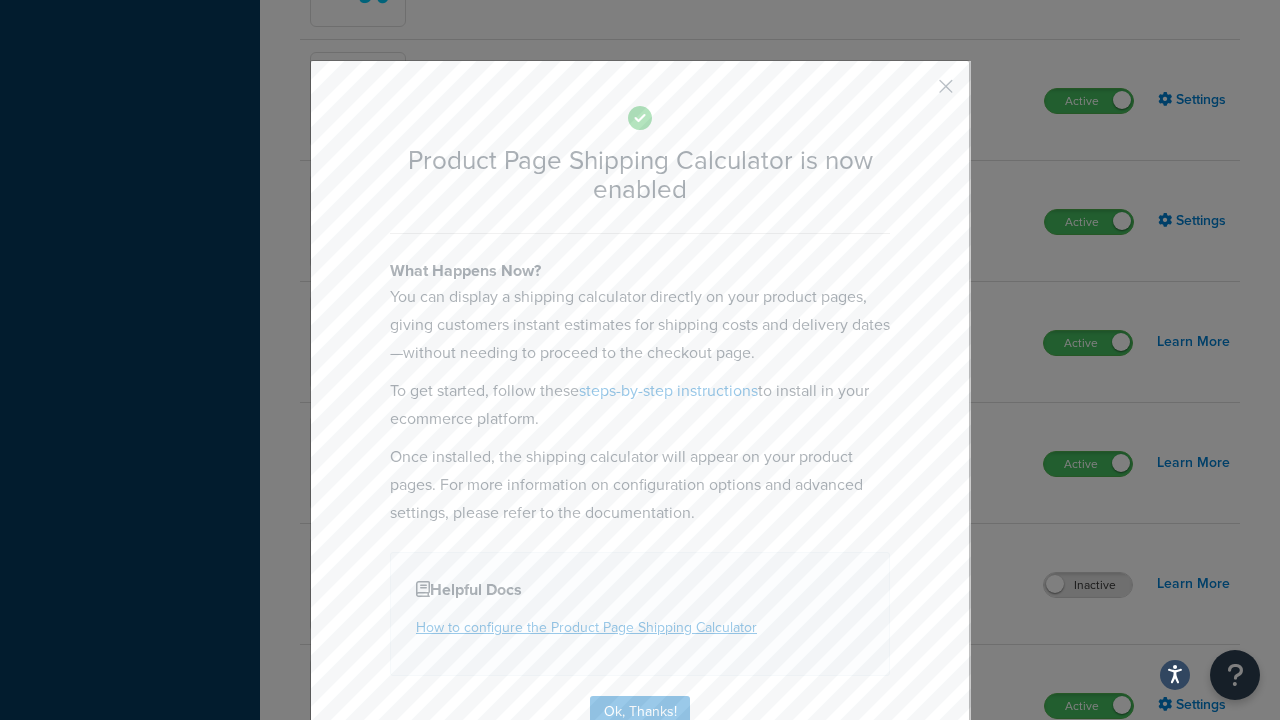 click at bounding box center (916, 93) 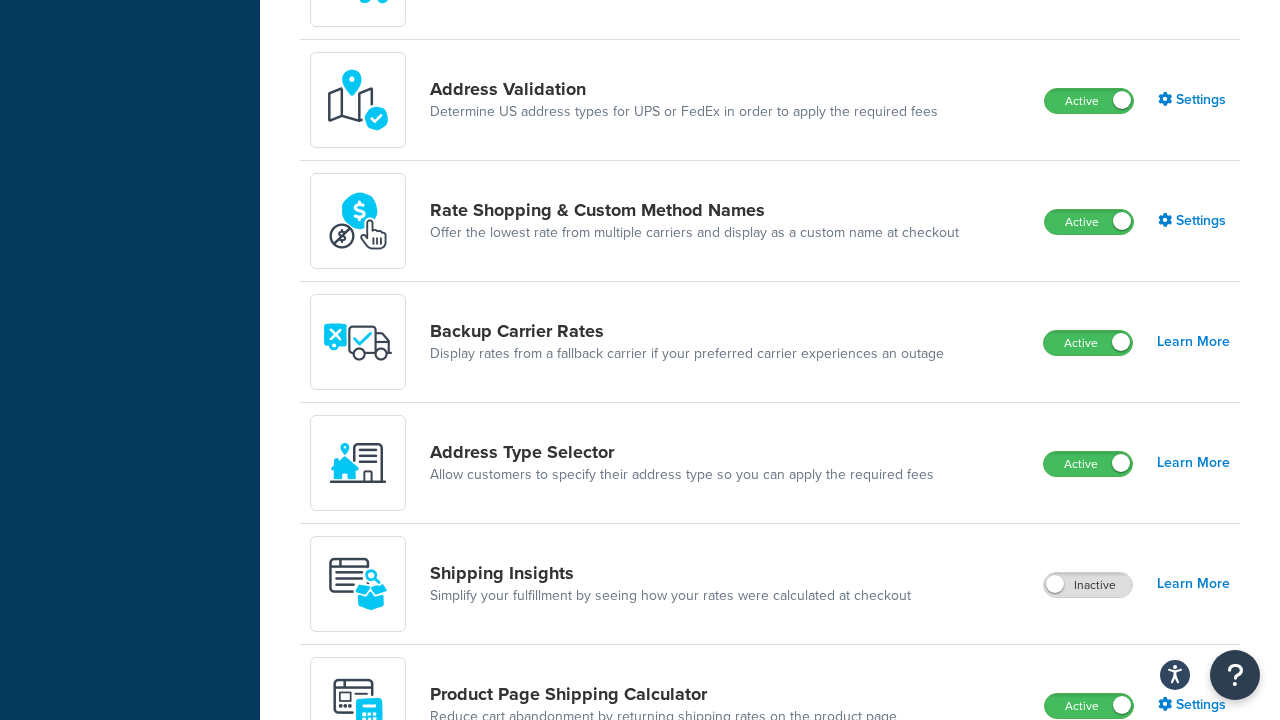 click on "Inactive" at bounding box center [1088, 827] 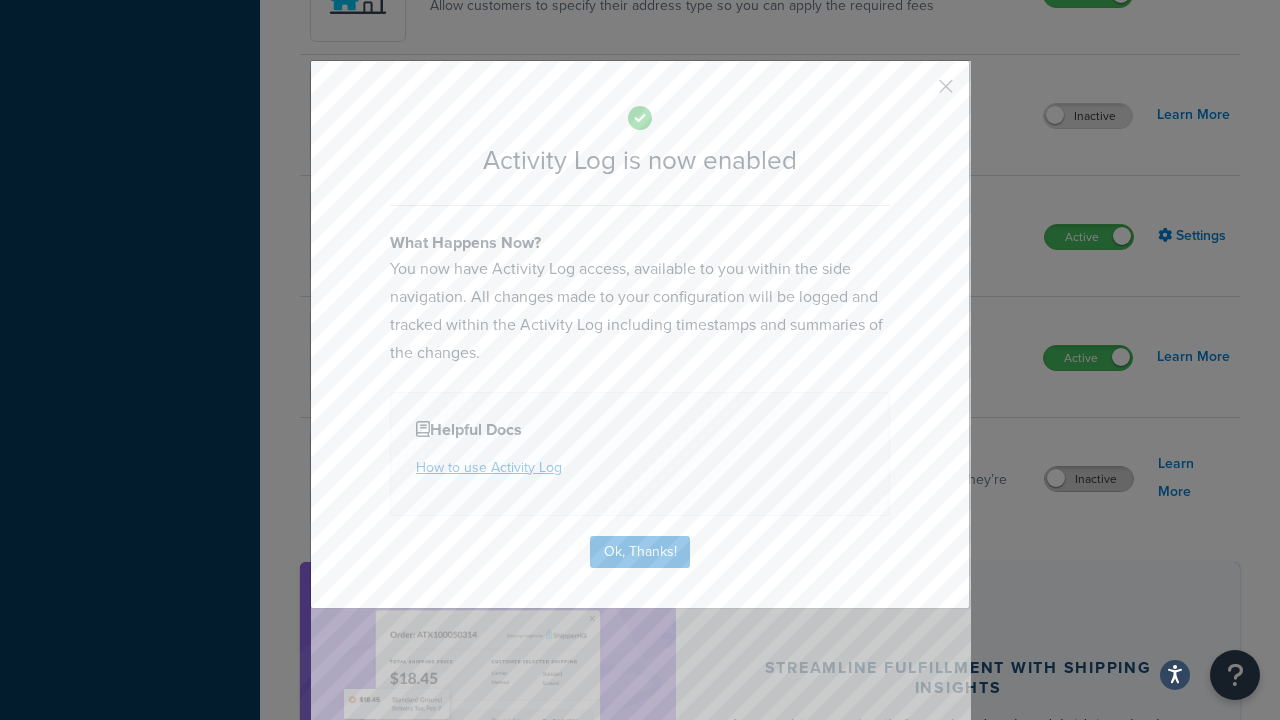 click at bounding box center [916, 93] 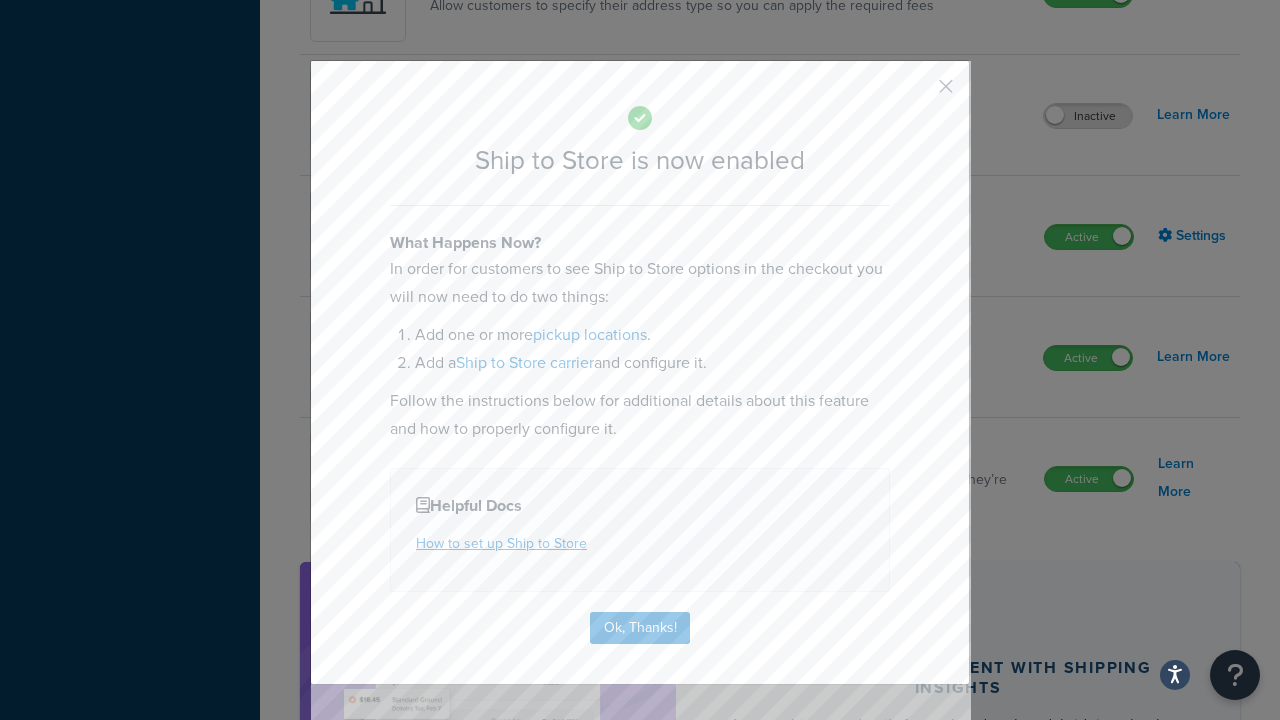 click at bounding box center [916, 93] 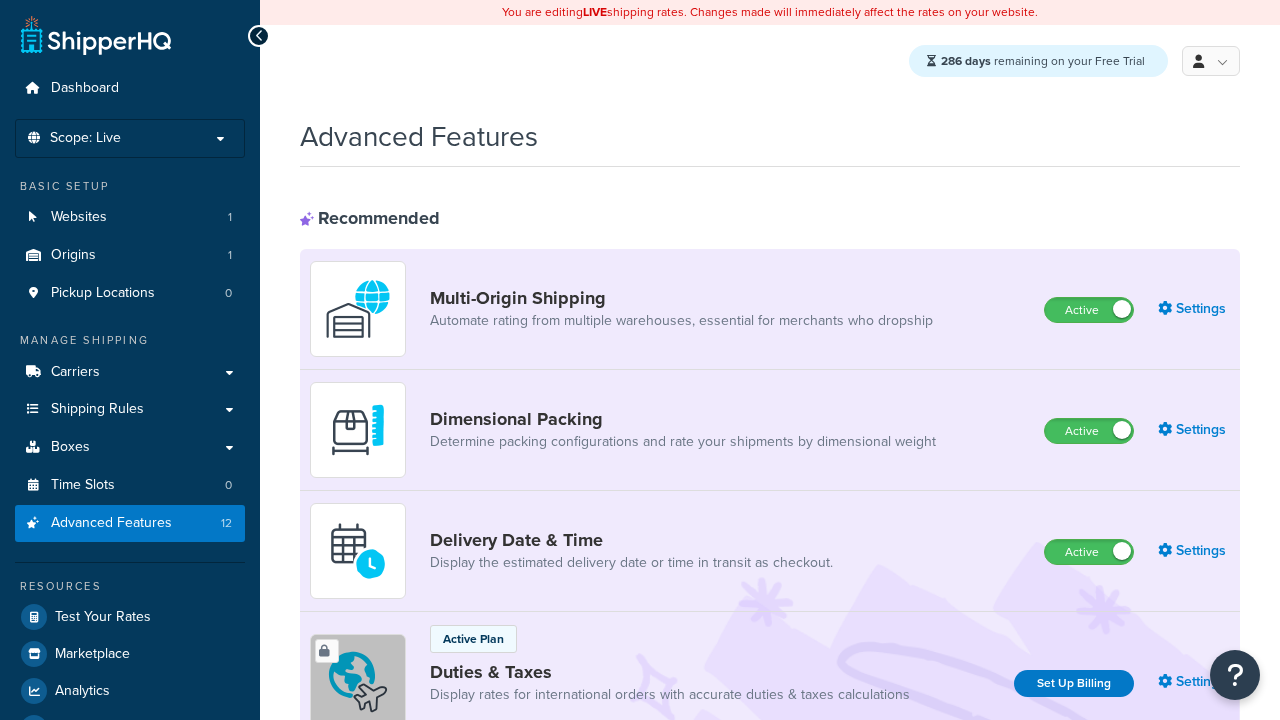 scroll, scrollTop: 1255, scrollLeft: 0, axis: vertical 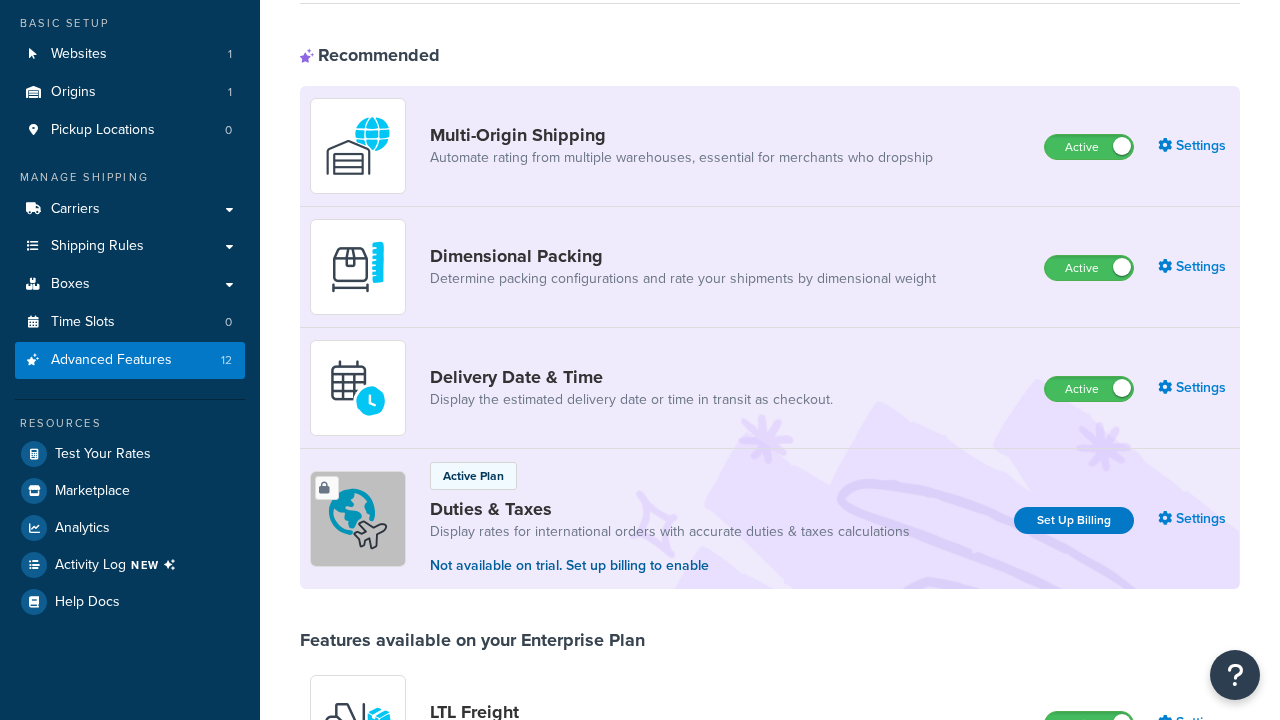 click on "Inactive" at bounding box center (1088, 1450) 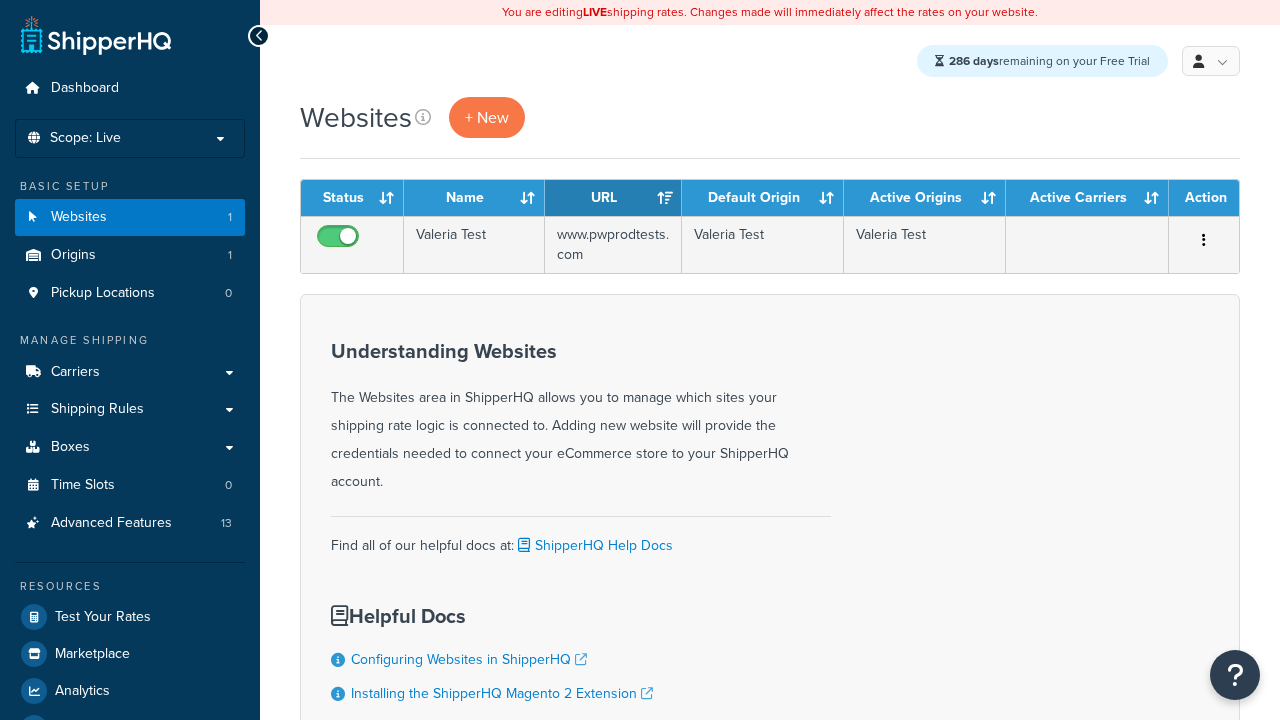 scroll, scrollTop: 0, scrollLeft: 0, axis: both 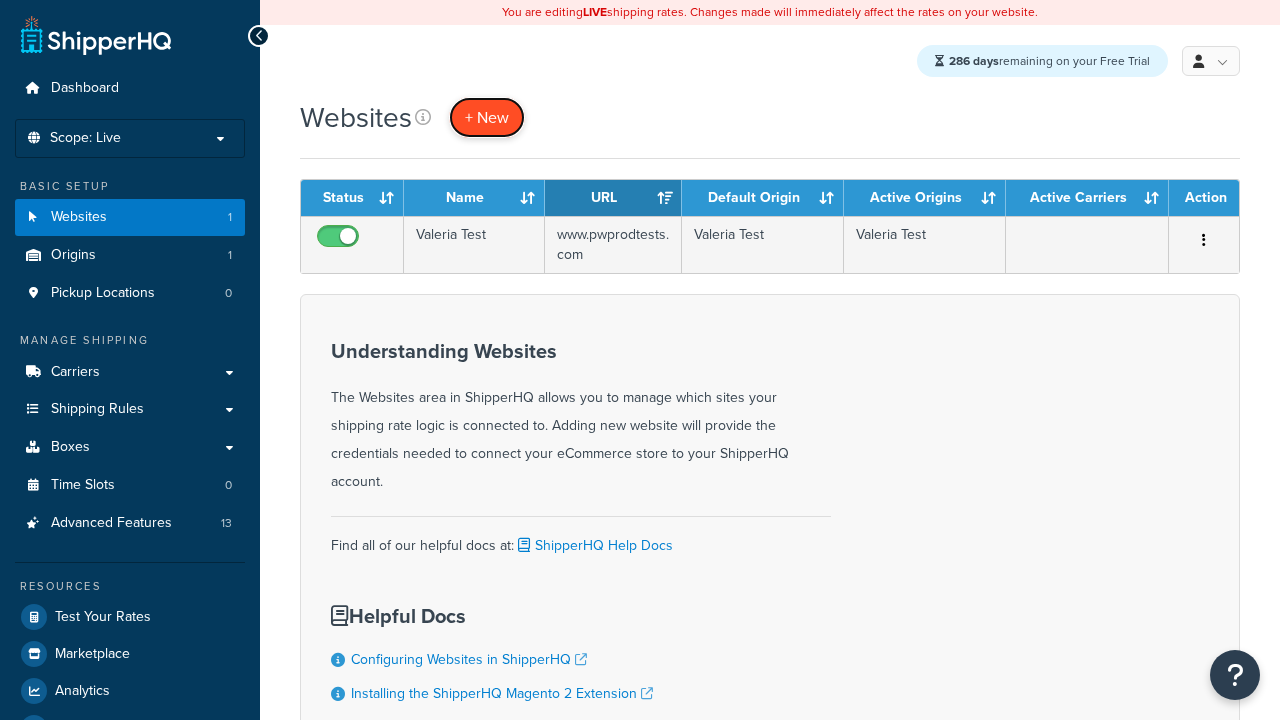 click on "+ New" at bounding box center [487, 117] 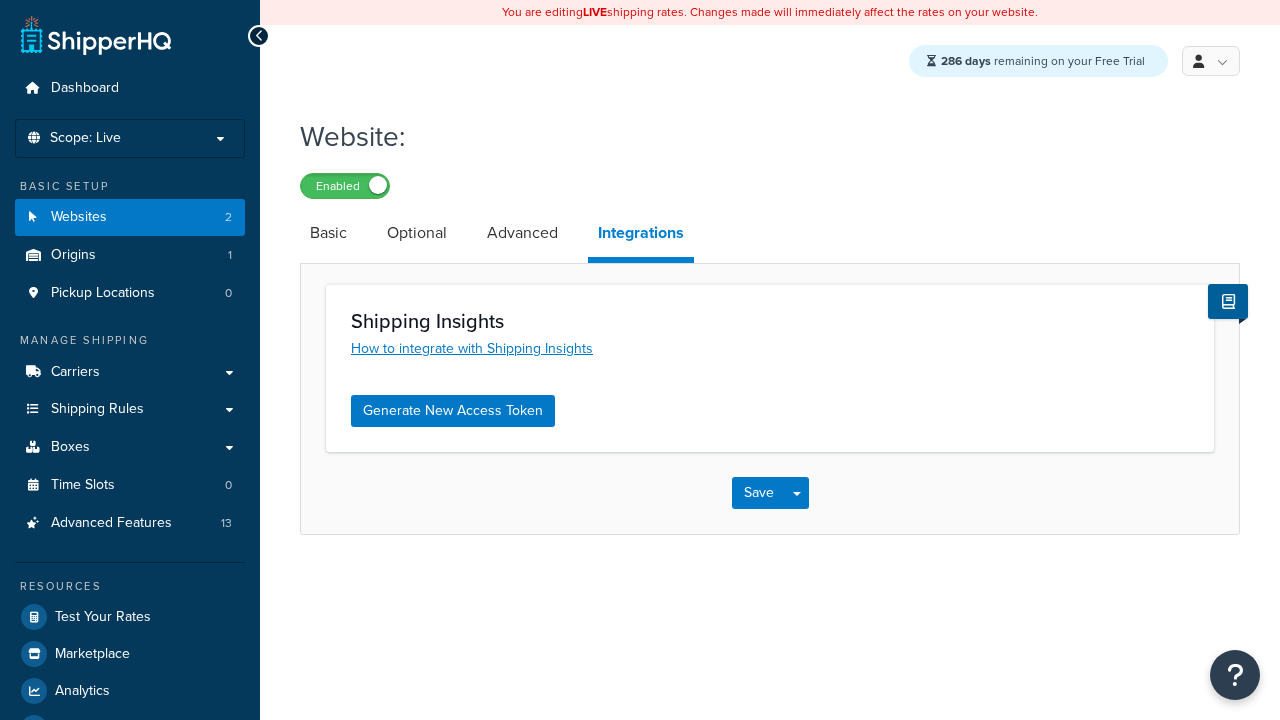 scroll, scrollTop: 0, scrollLeft: 0, axis: both 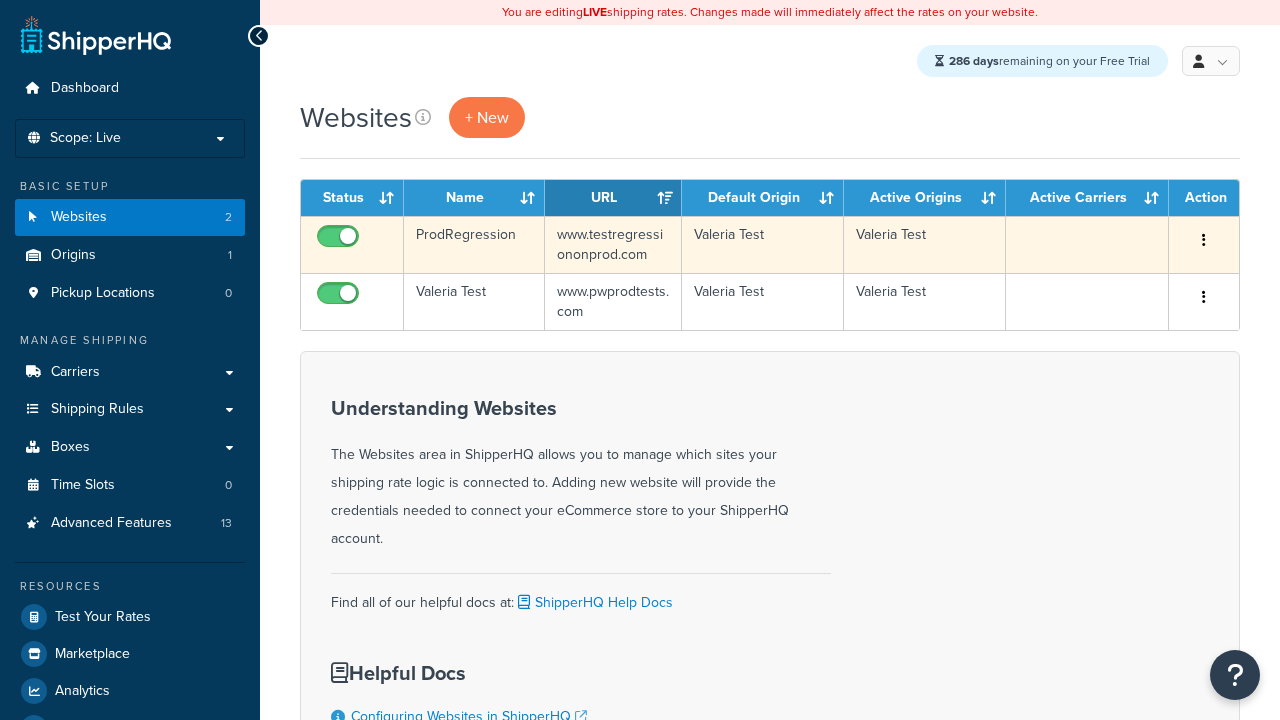 click at bounding box center [1204, 240] 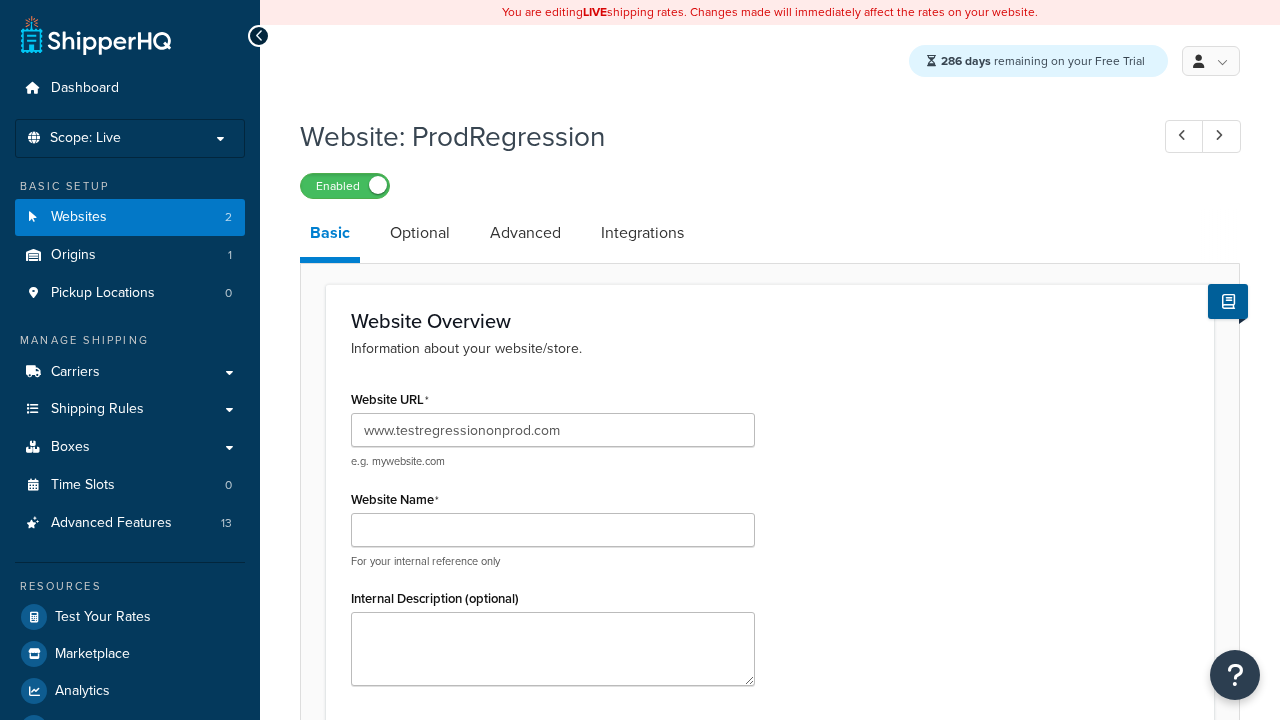 scroll, scrollTop: 0, scrollLeft: 0, axis: both 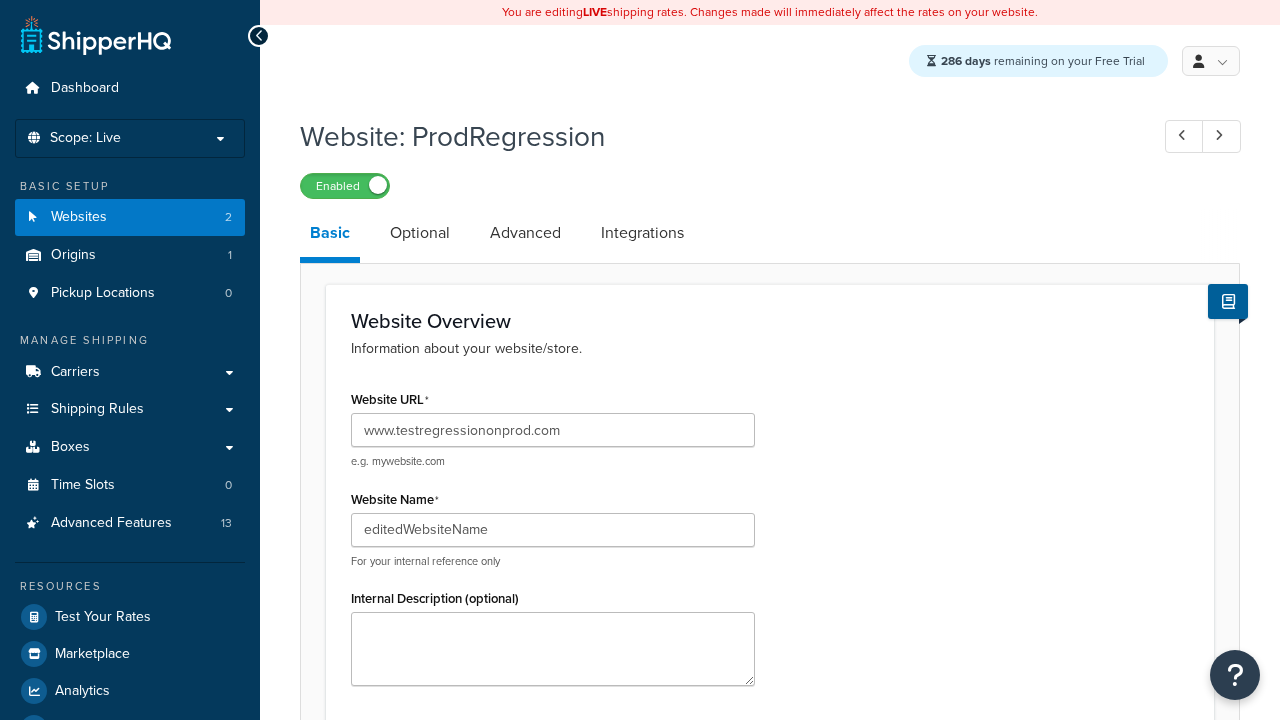 type on "editedWebsiteName" 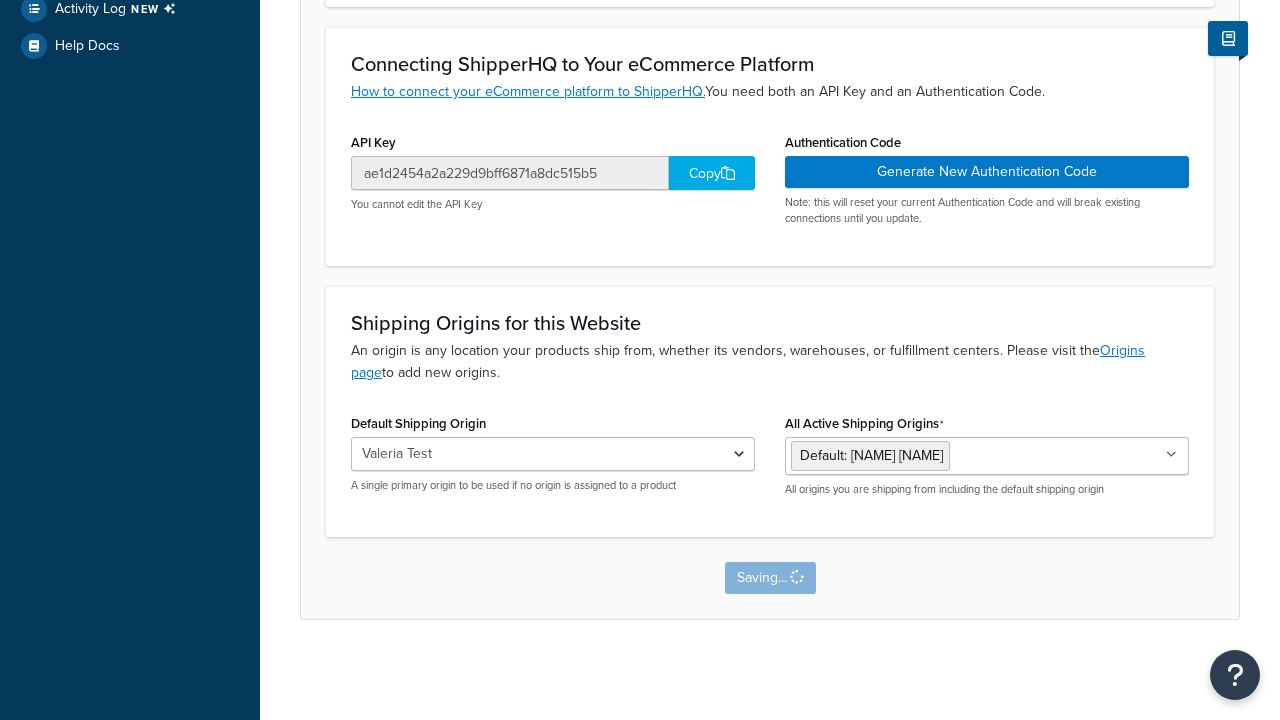 scroll, scrollTop: 0, scrollLeft: 0, axis: both 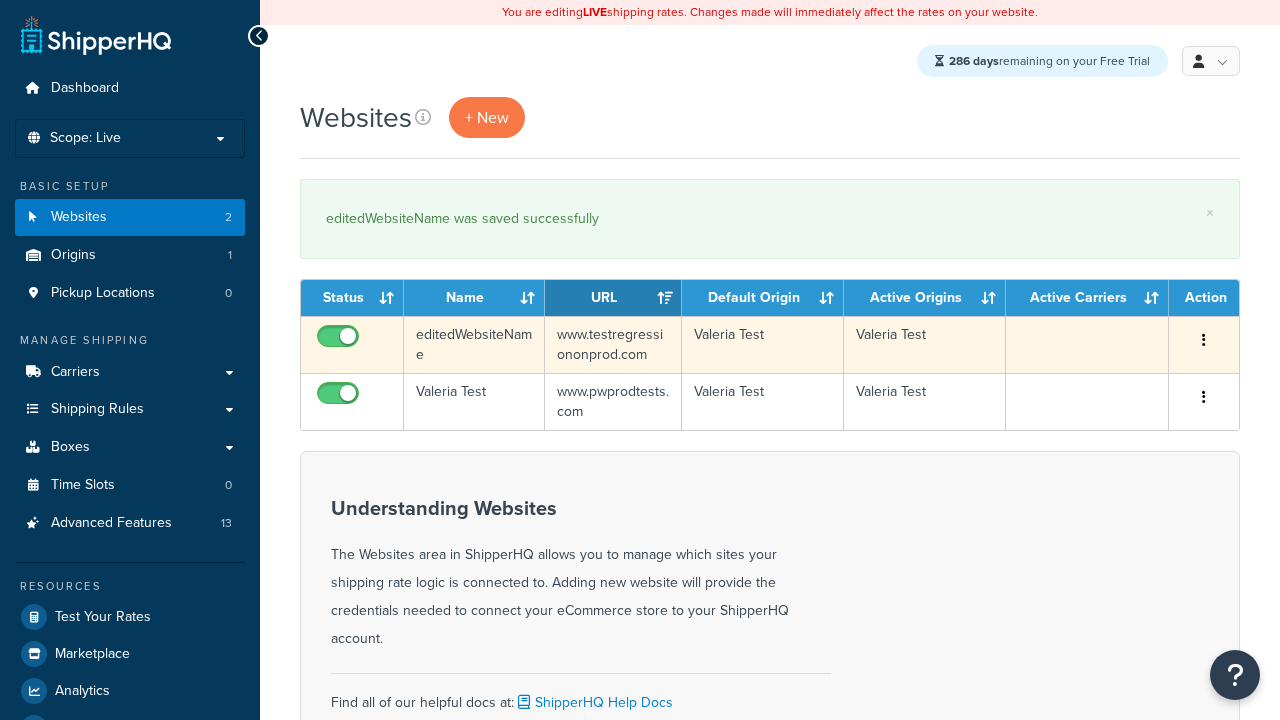 click at bounding box center (1204, 340) 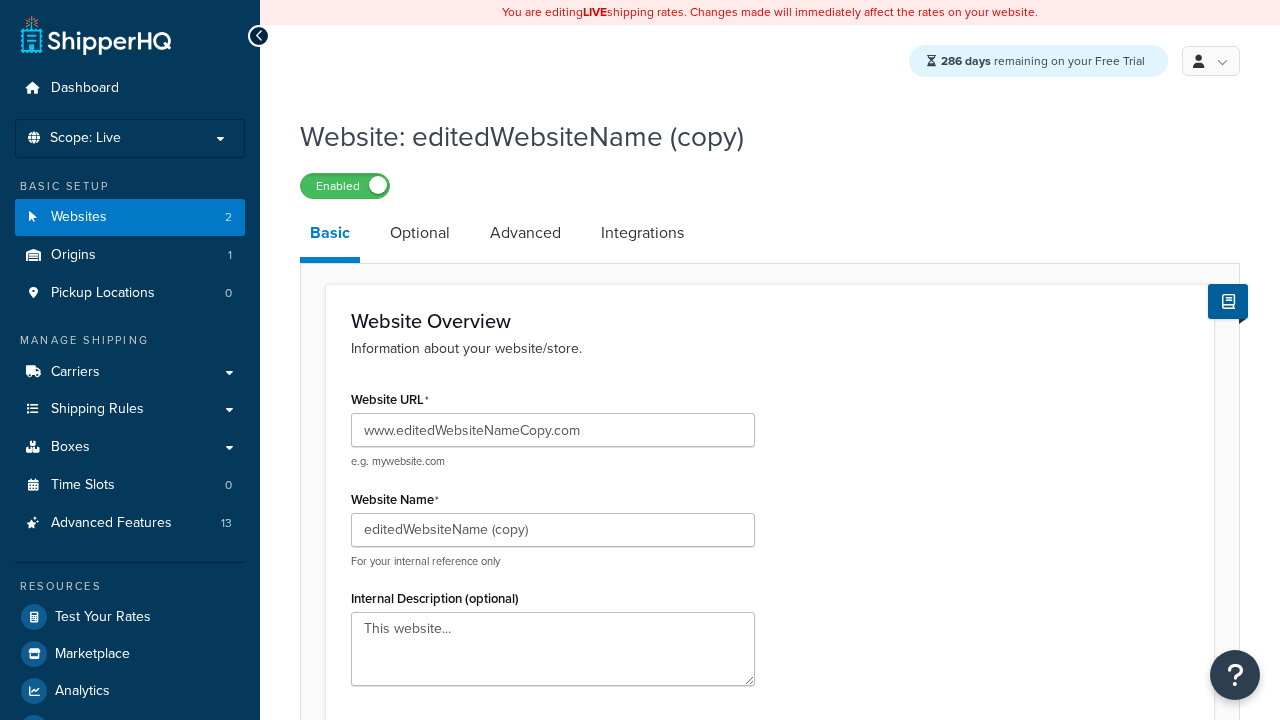scroll, scrollTop: 0, scrollLeft: 0, axis: both 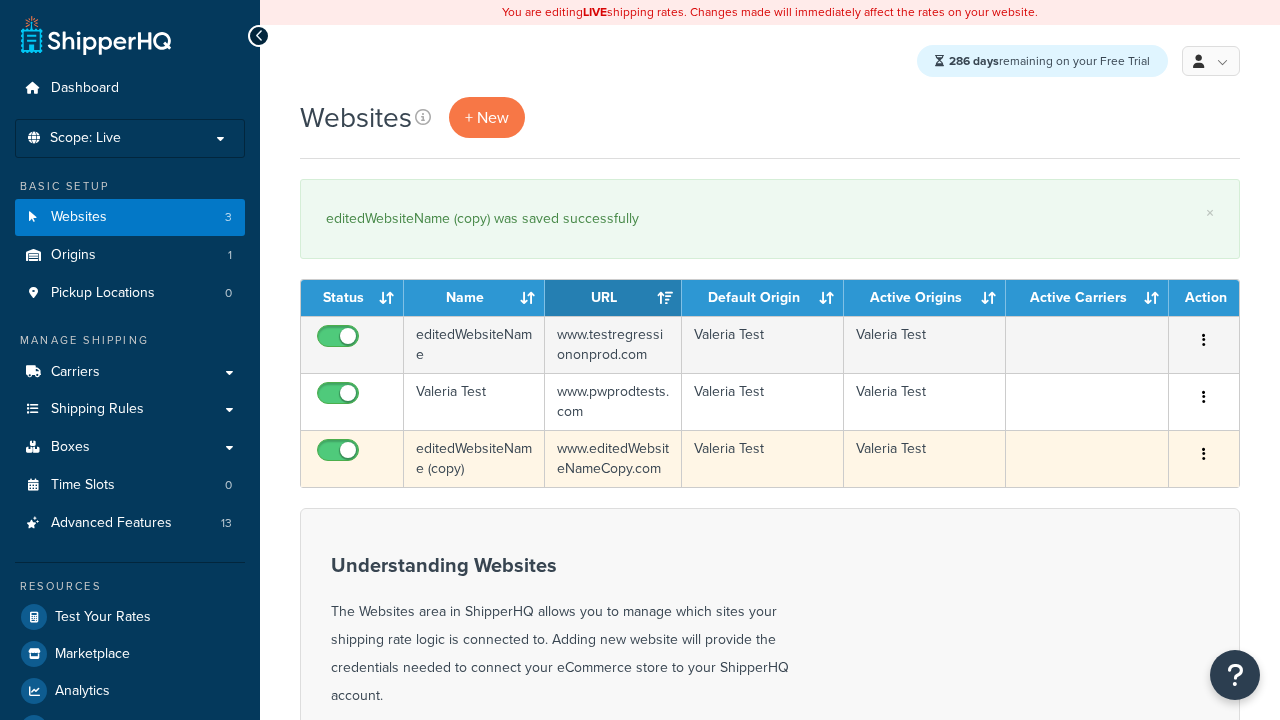 click at bounding box center [1204, 454] 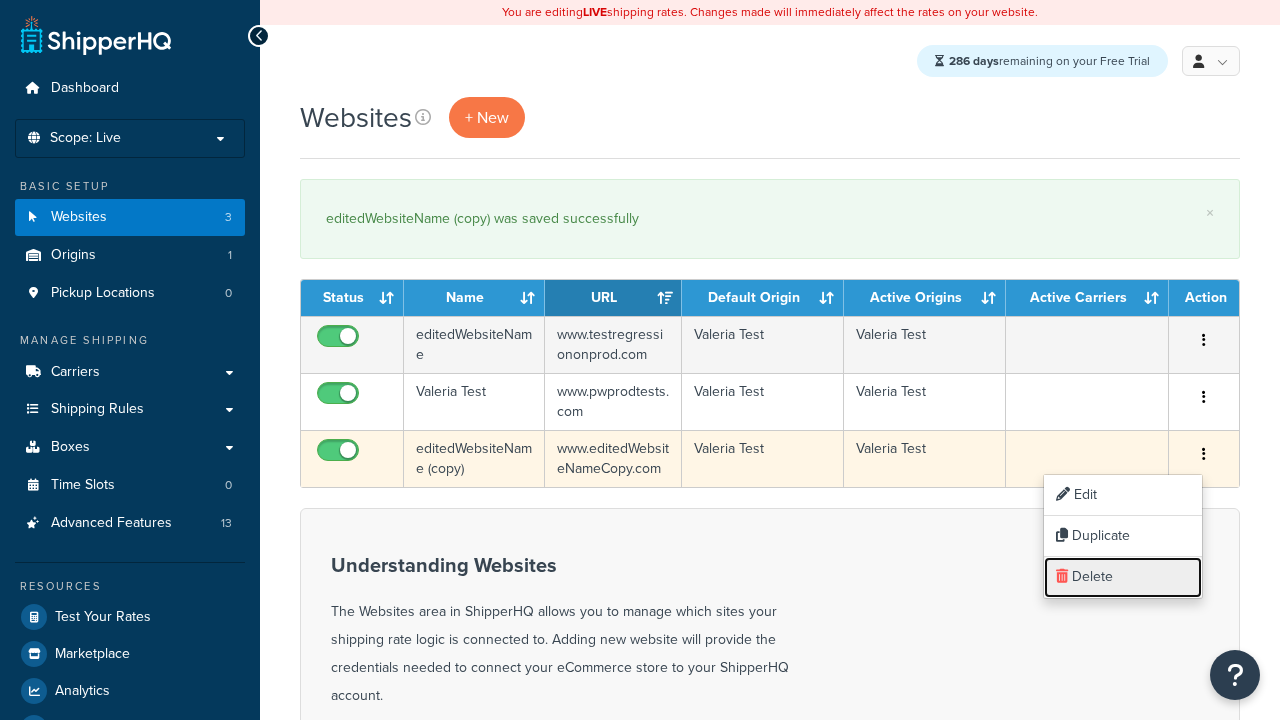 scroll, scrollTop: 0, scrollLeft: 0, axis: both 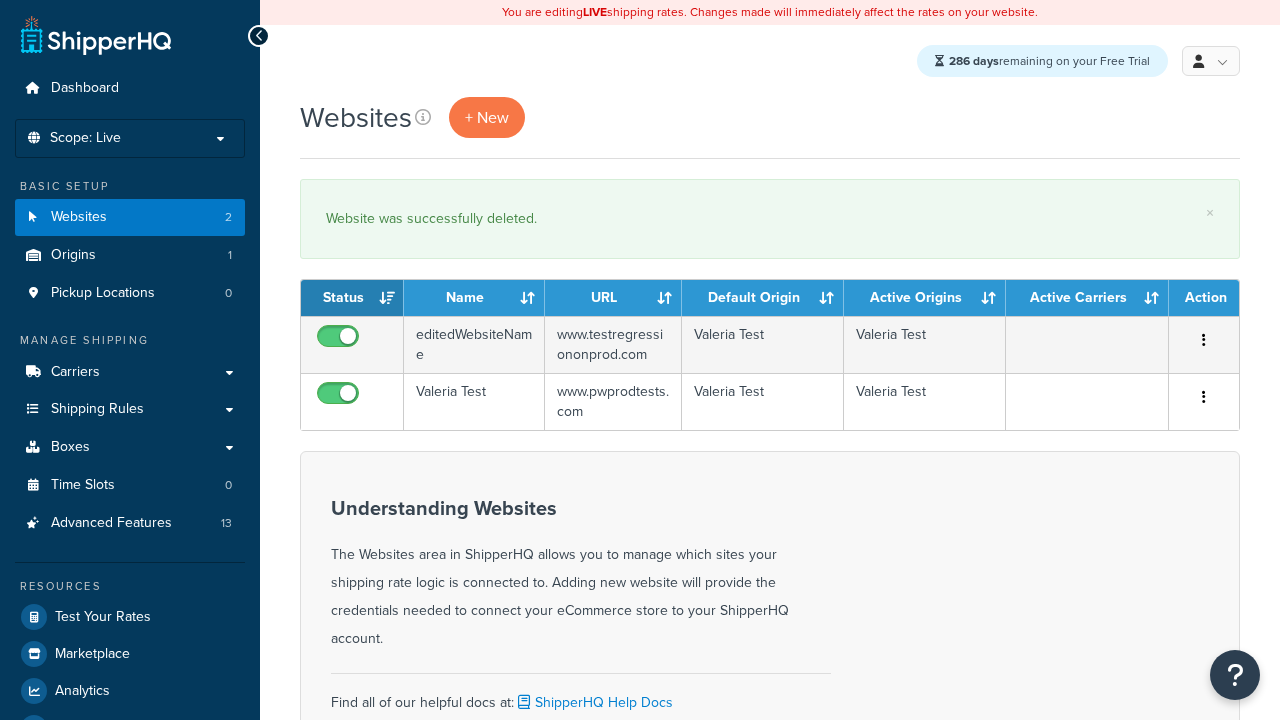 click on "Status" at bounding box center (352, 298) 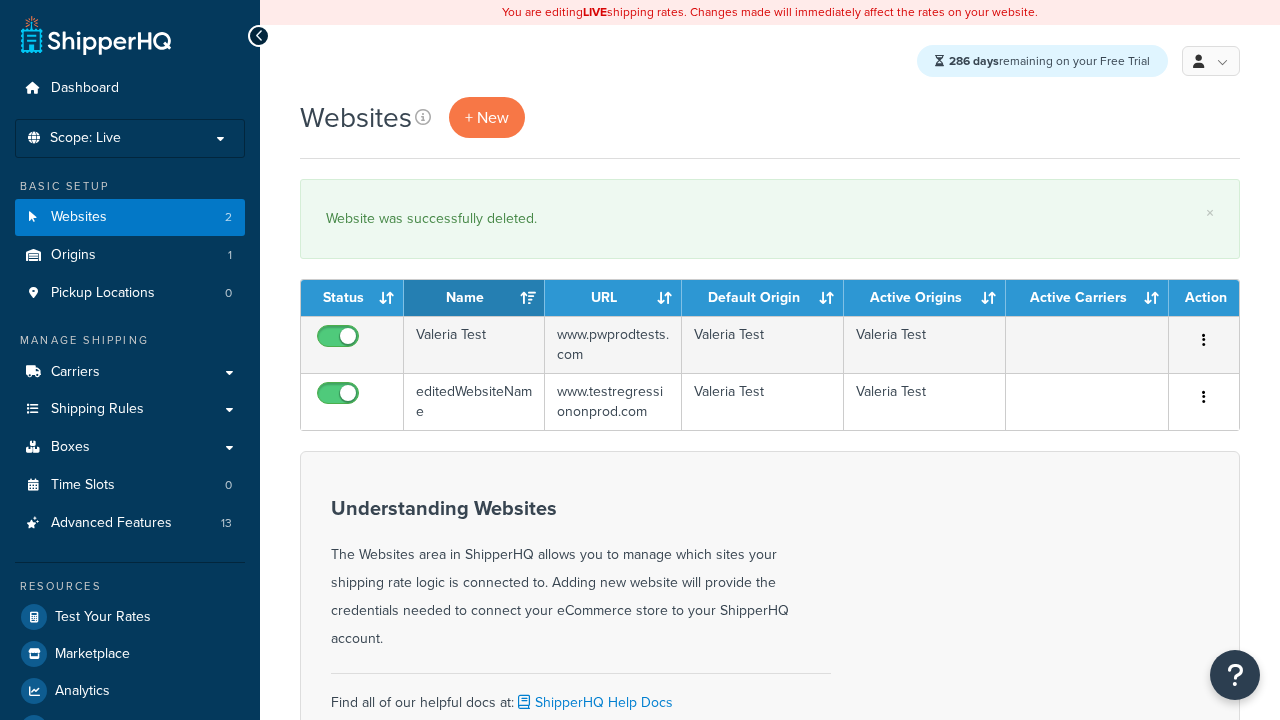 click on "URL" at bounding box center [613, 298] 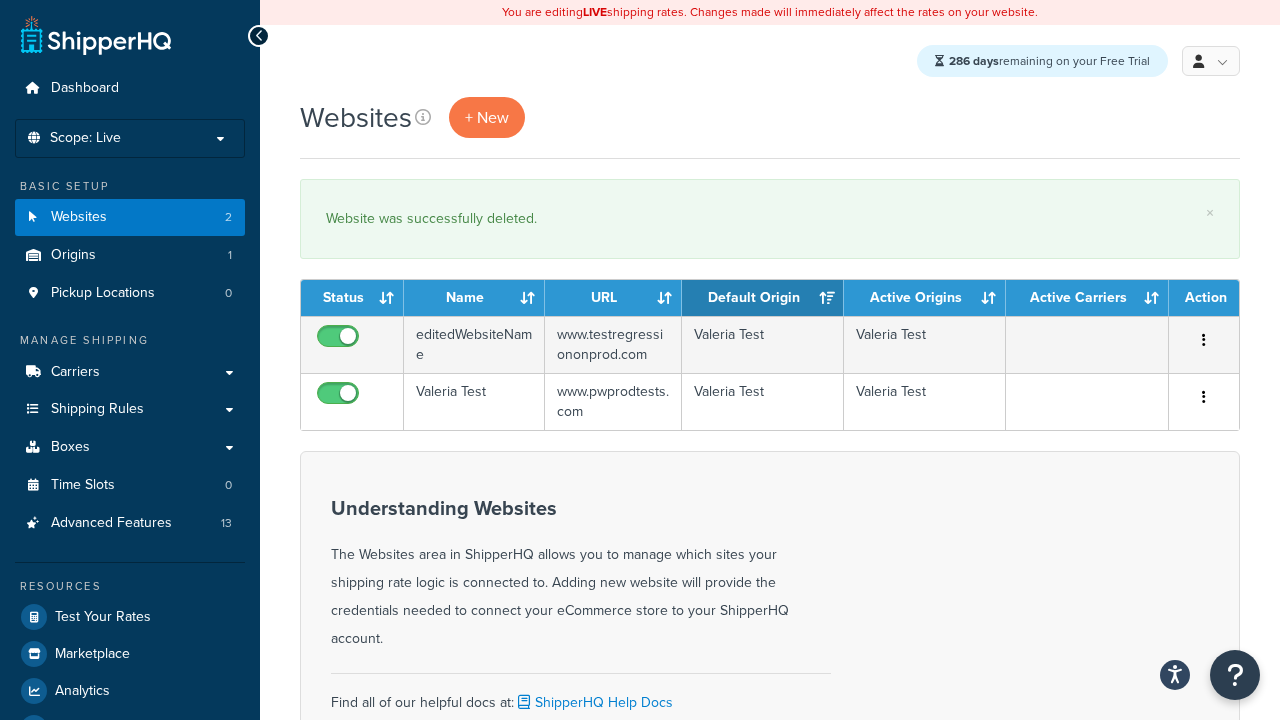 click on "Active Origins" at bounding box center (925, 298) 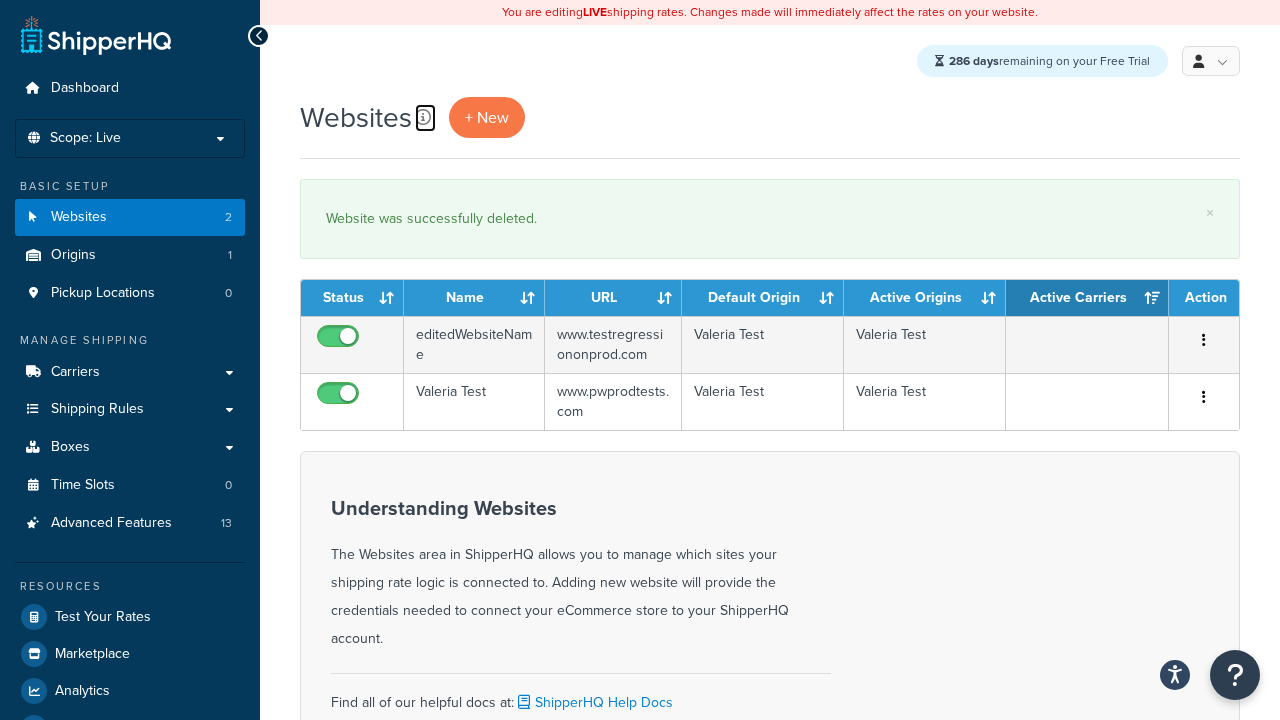click at bounding box center [423, 117] 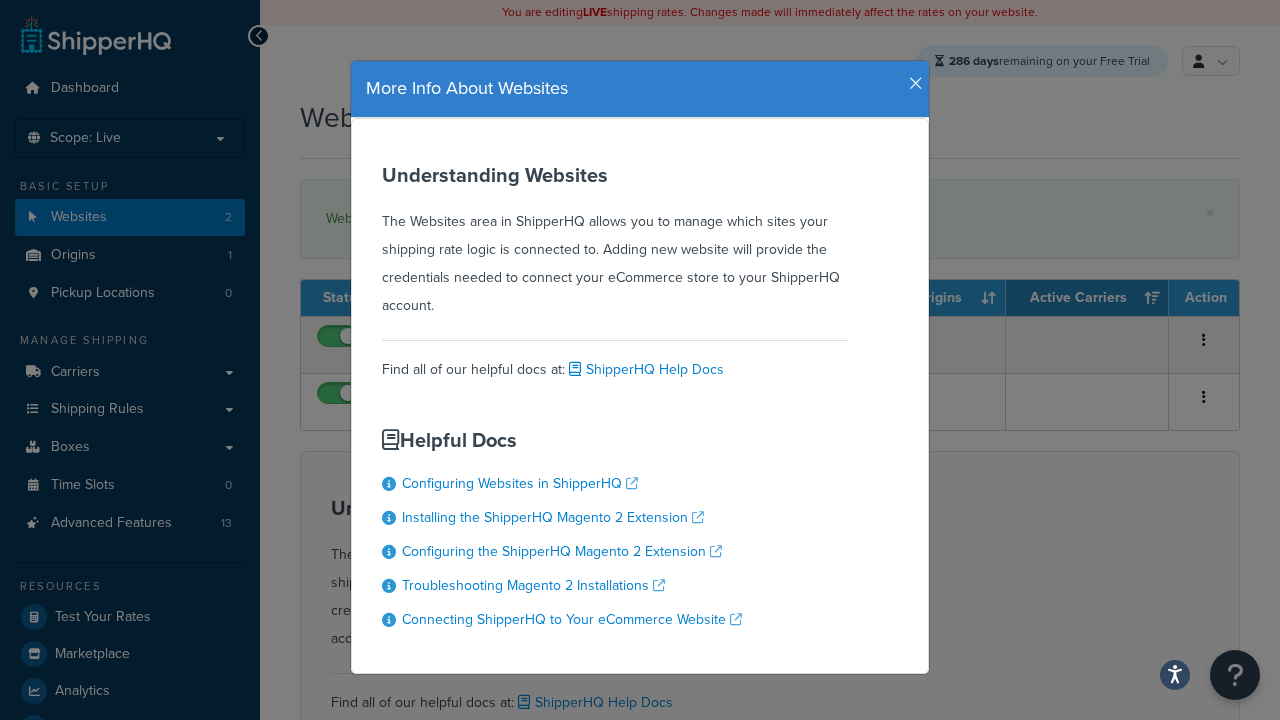 click at bounding box center [916, 84] 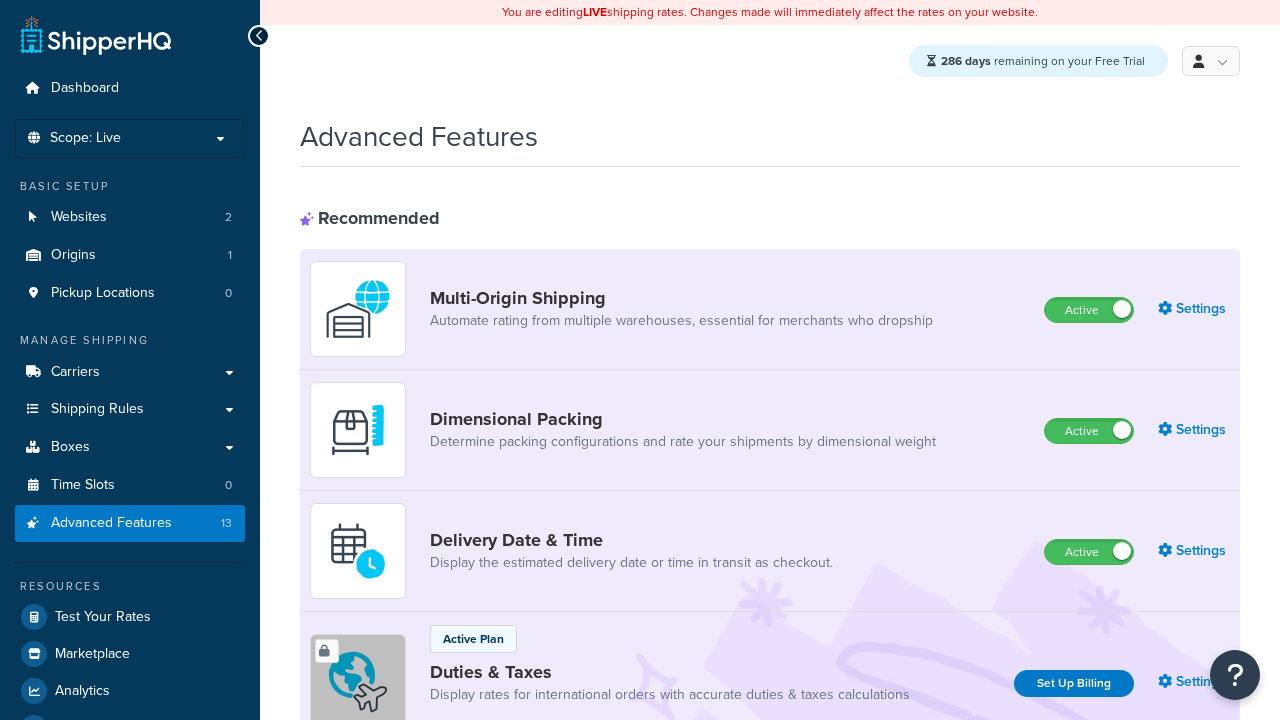 scroll, scrollTop: 0, scrollLeft: 0, axis: both 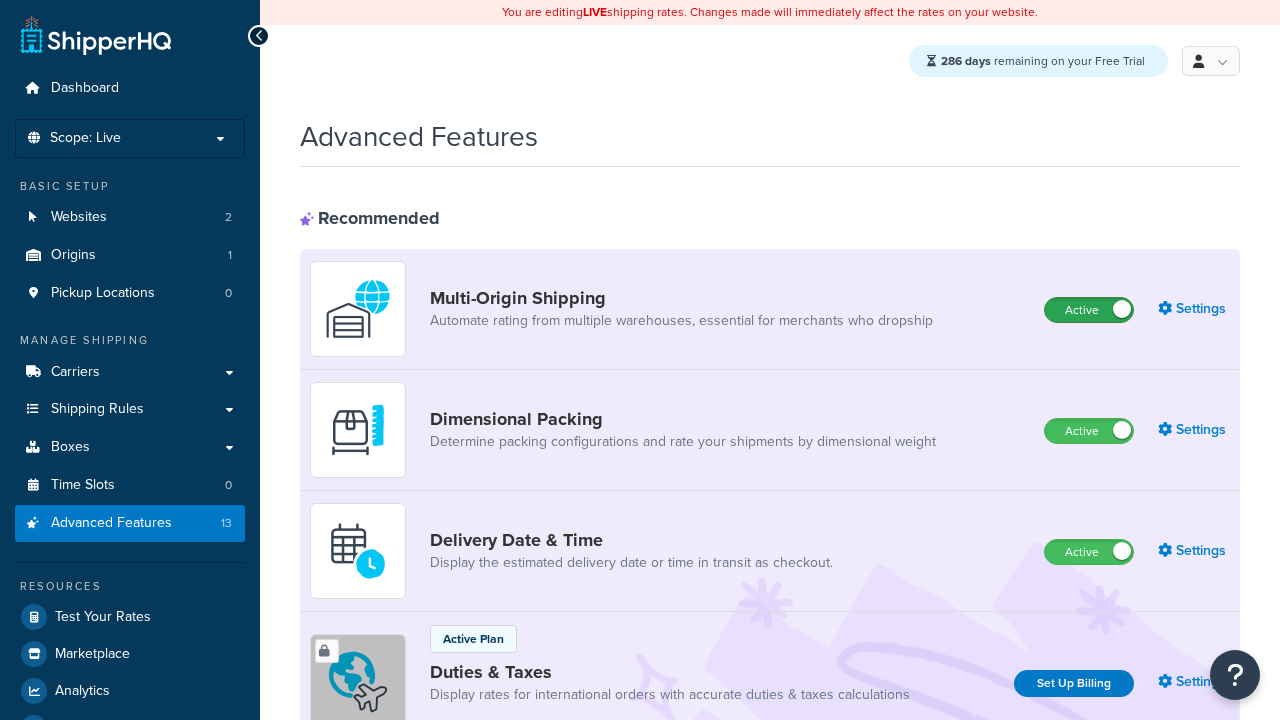 click on "Active" at bounding box center [1089, 310] 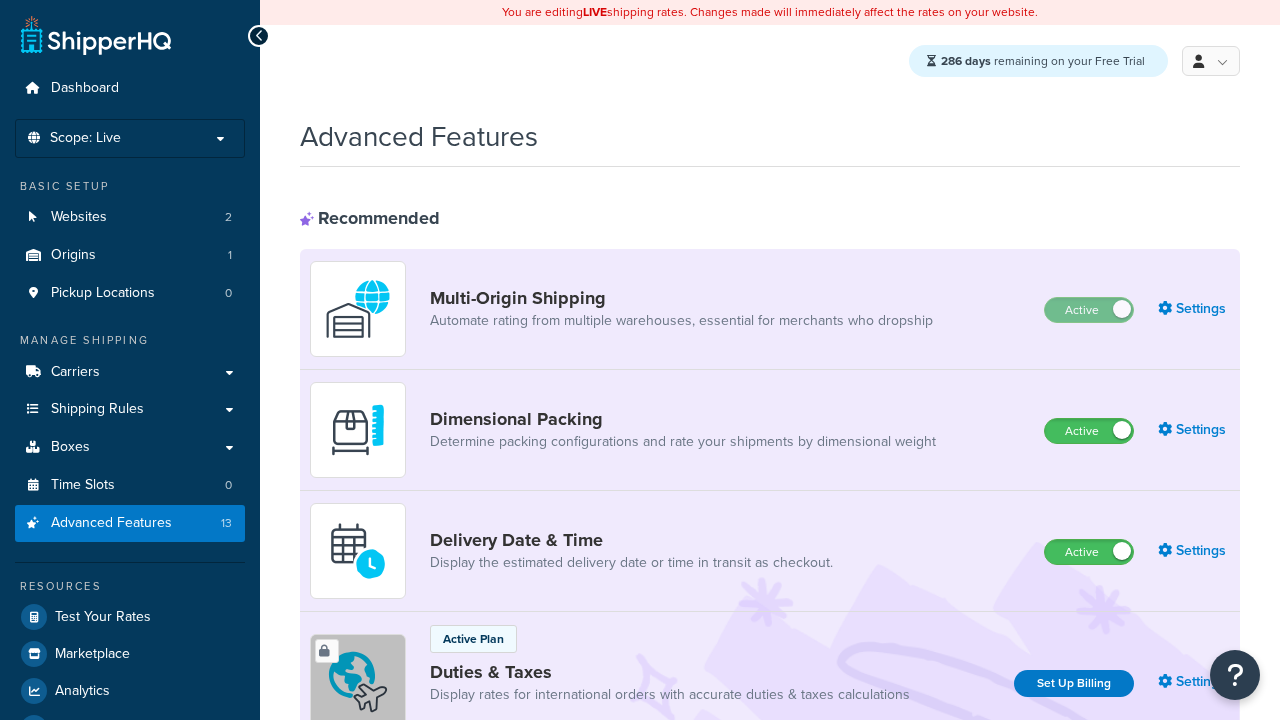 scroll, scrollTop: 0, scrollLeft: 0, axis: both 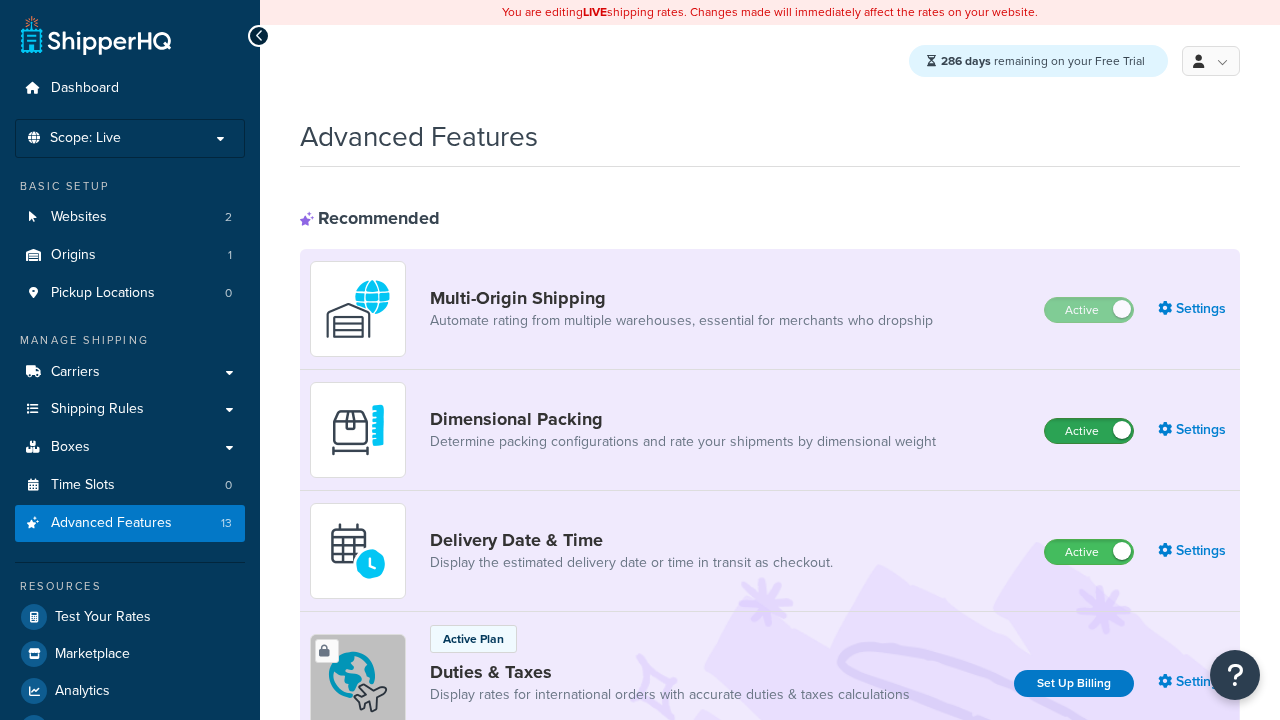 click on "Active" at bounding box center [1089, 431] 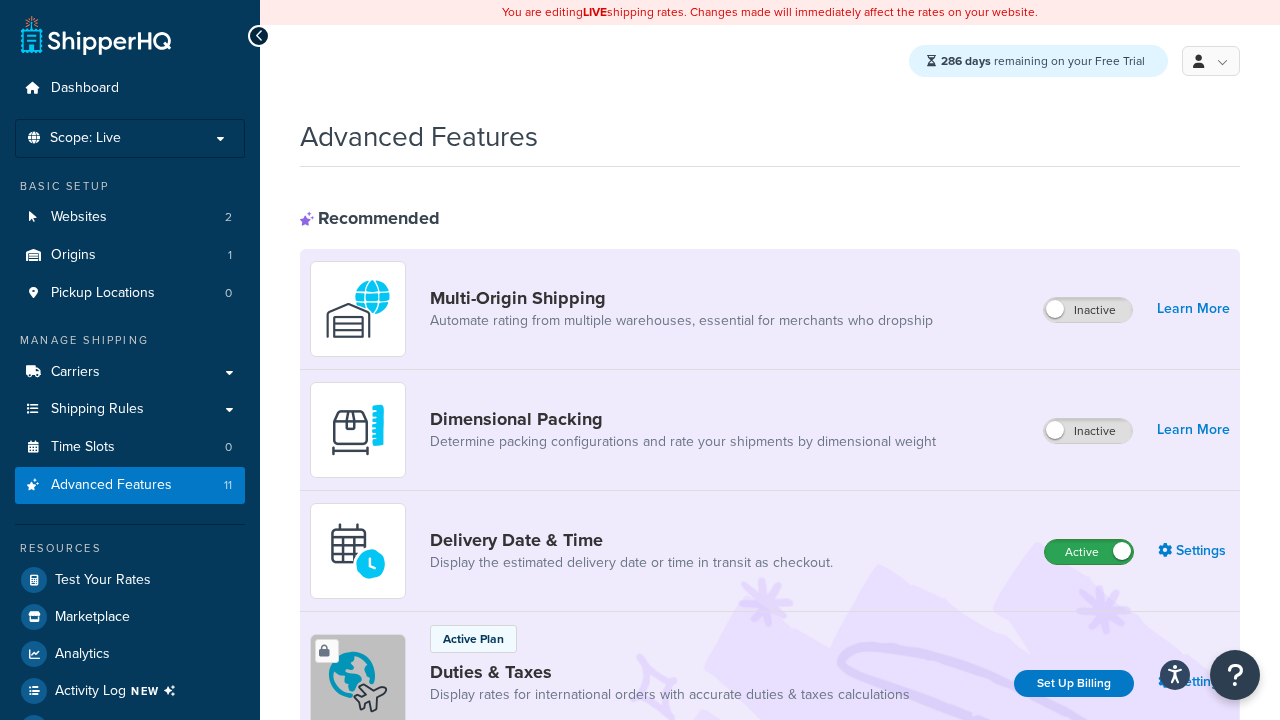 click on "Active" at bounding box center (1089, 552) 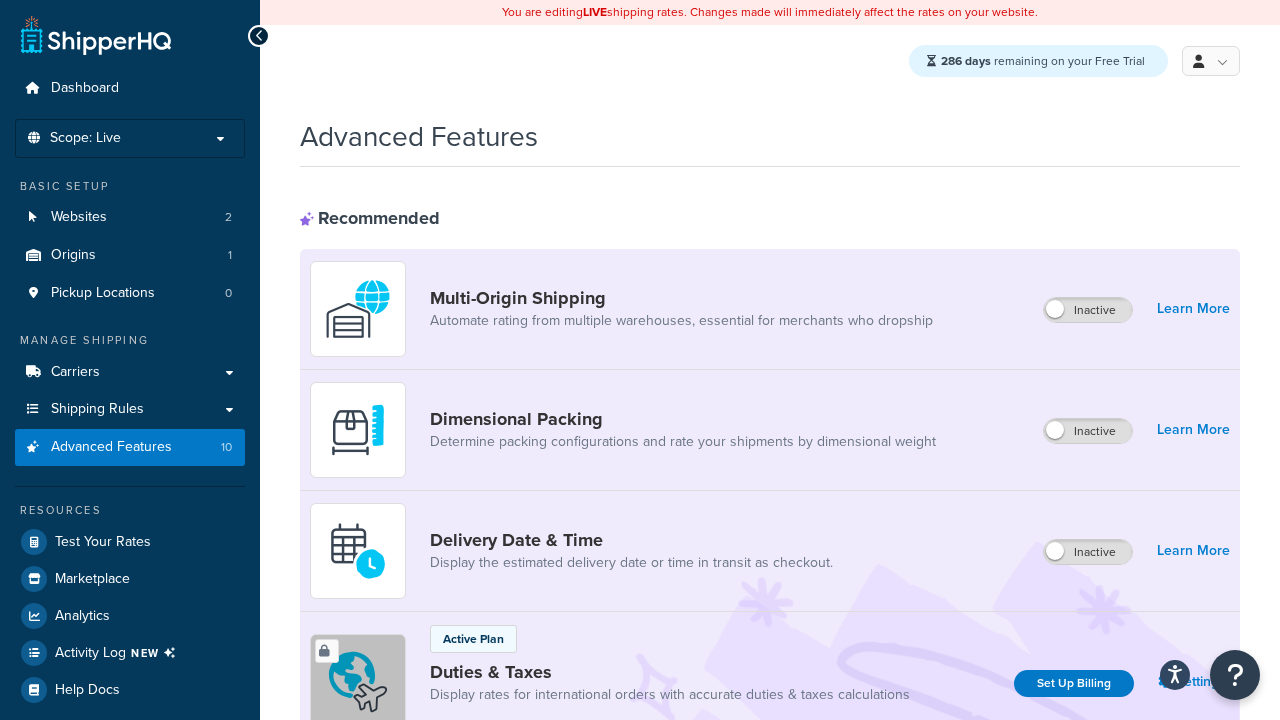 click on "Active" at bounding box center (1089, 887) 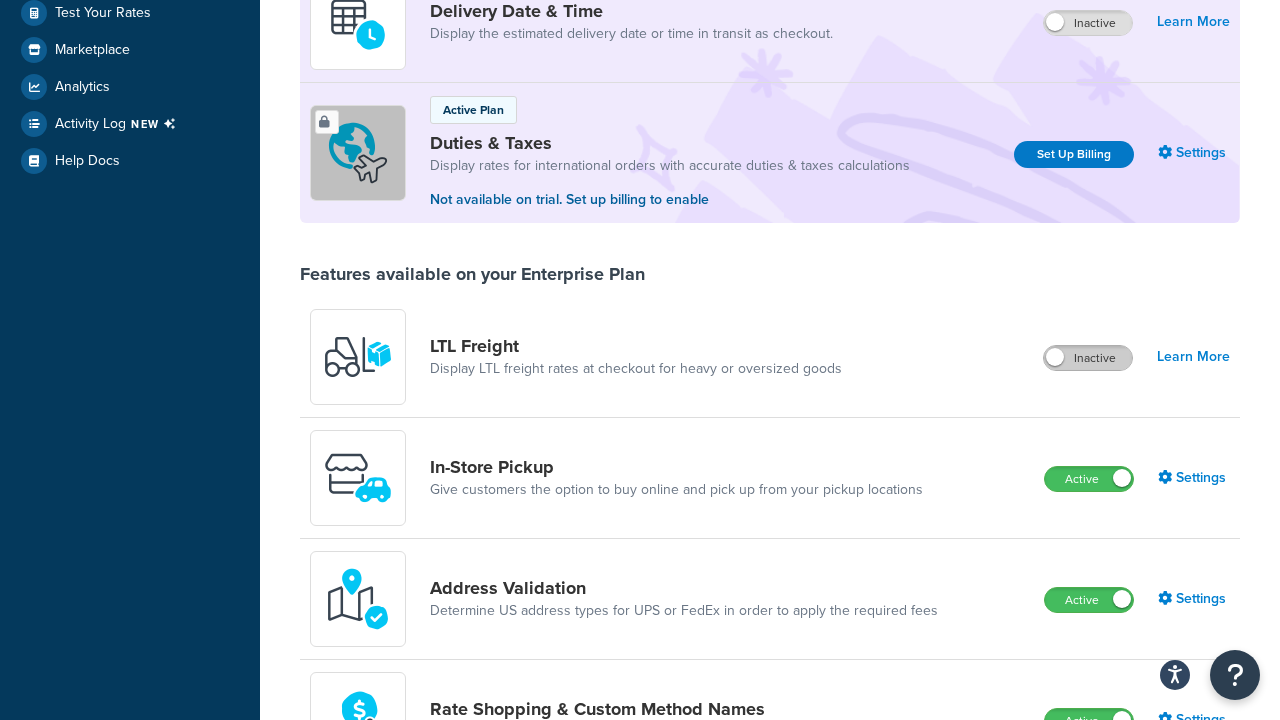 click on "Active" at bounding box center [1089, 479] 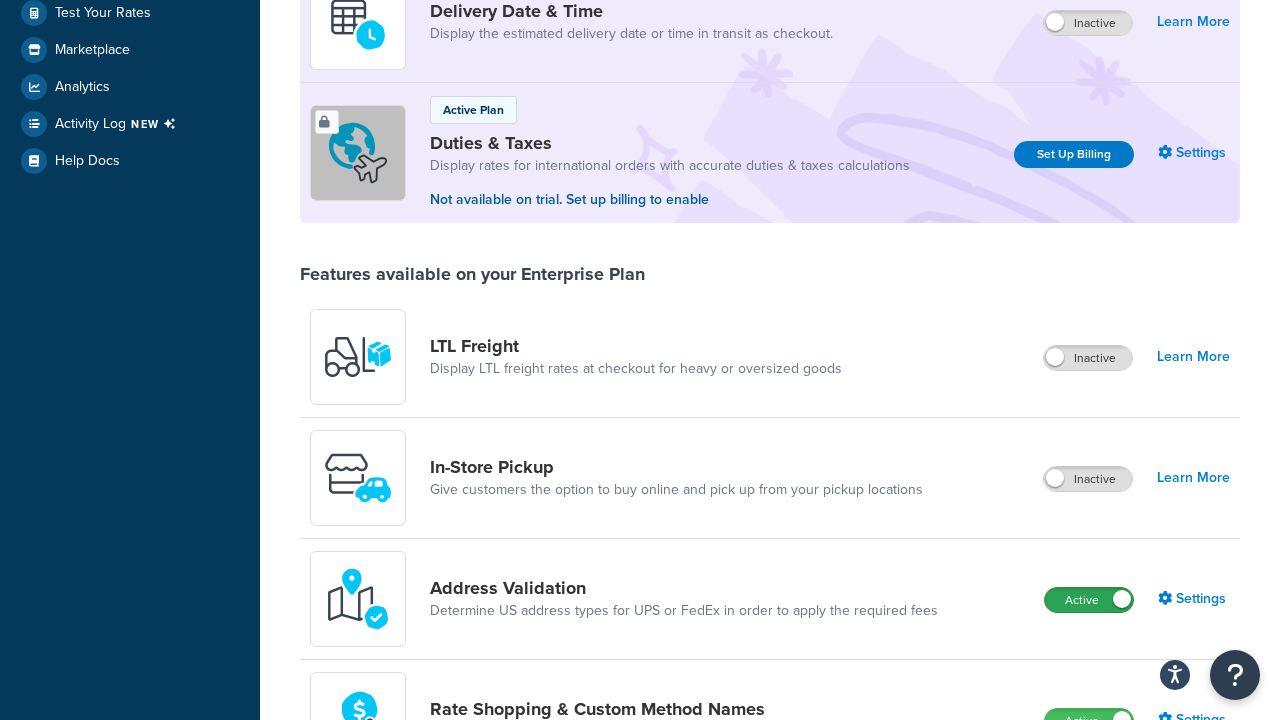 click on "Active" at bounding box center [1089, 600] 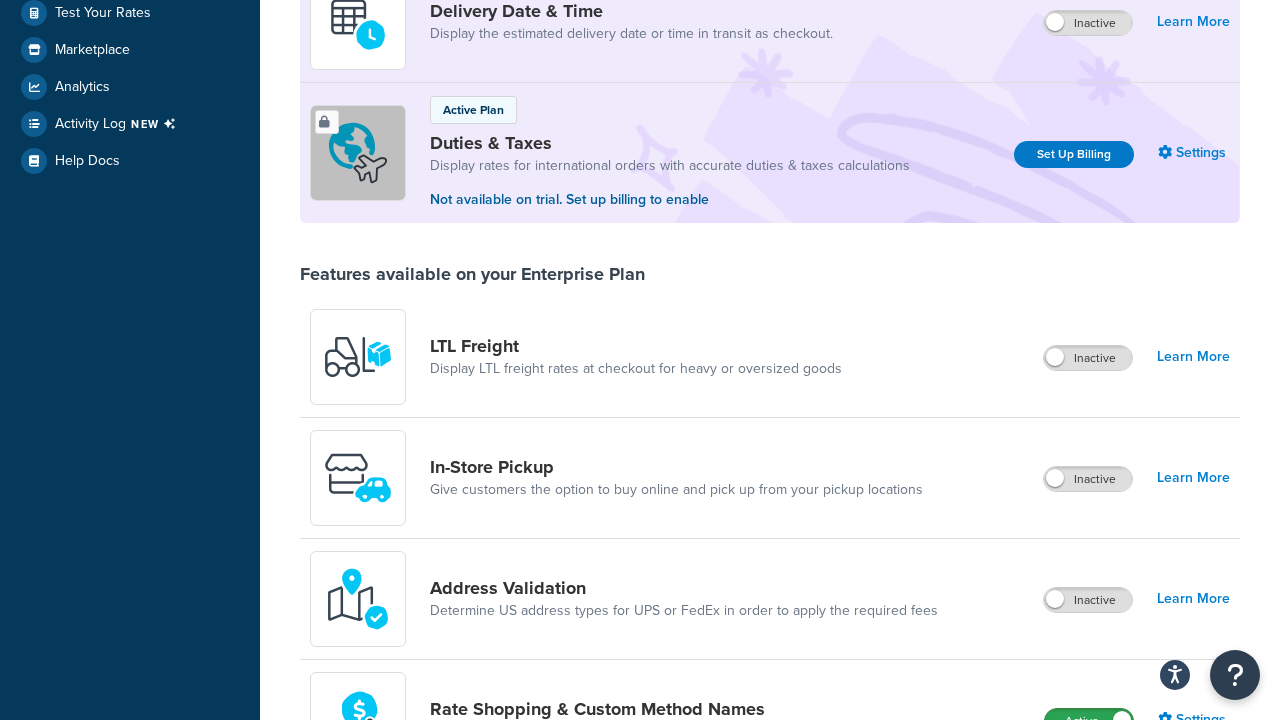 click on "Active" at bounding box center (1089, 721) 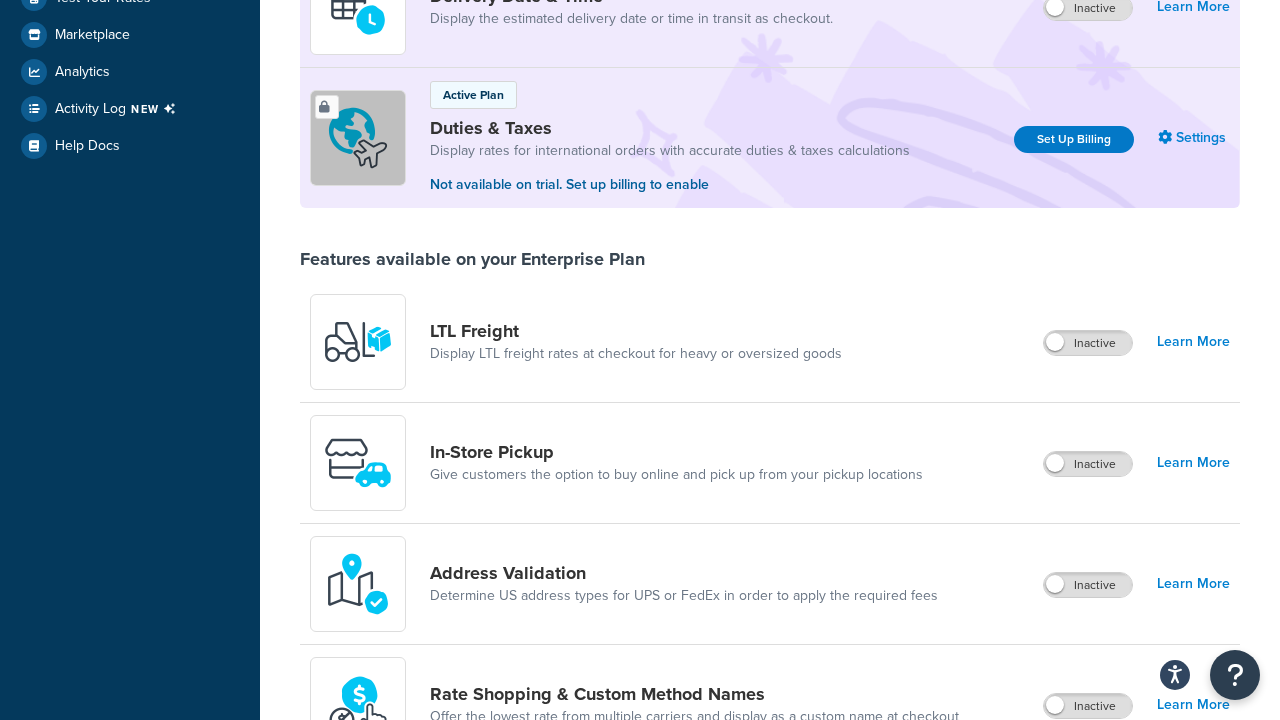 click on "Active" at bounding box center [1088, 827] 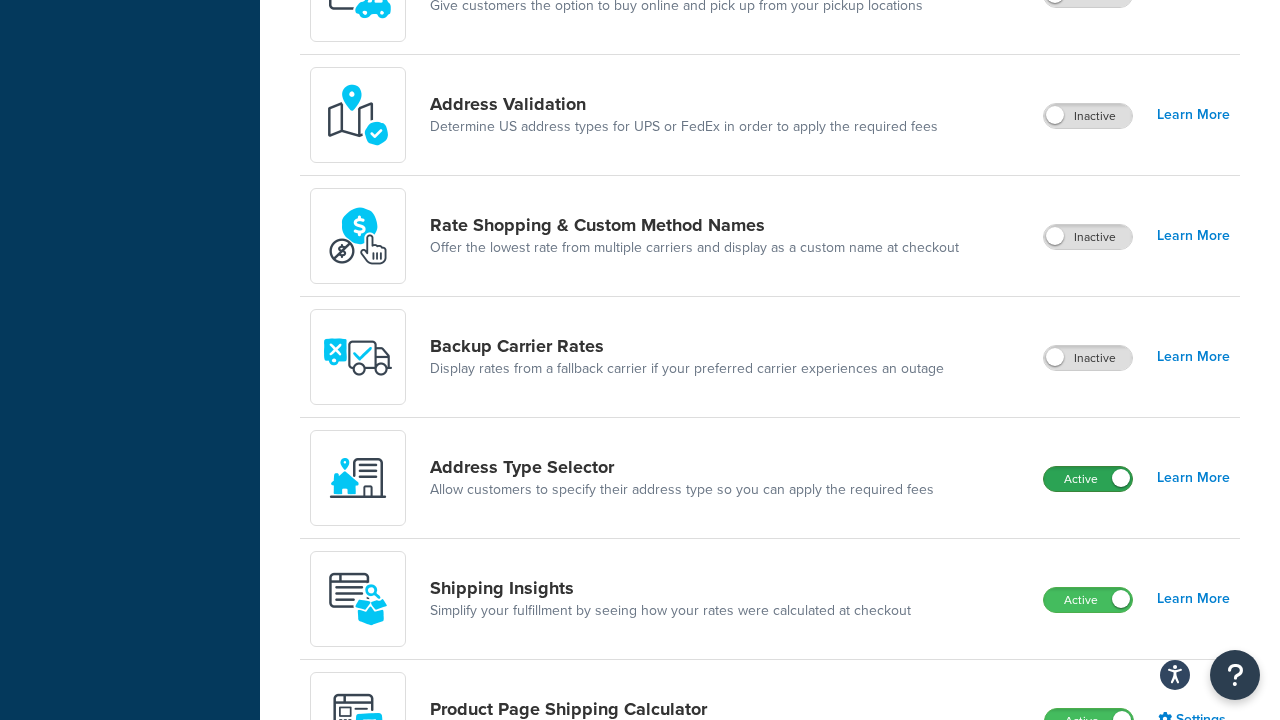 click on "Active" at bounding box center [1088, 479] 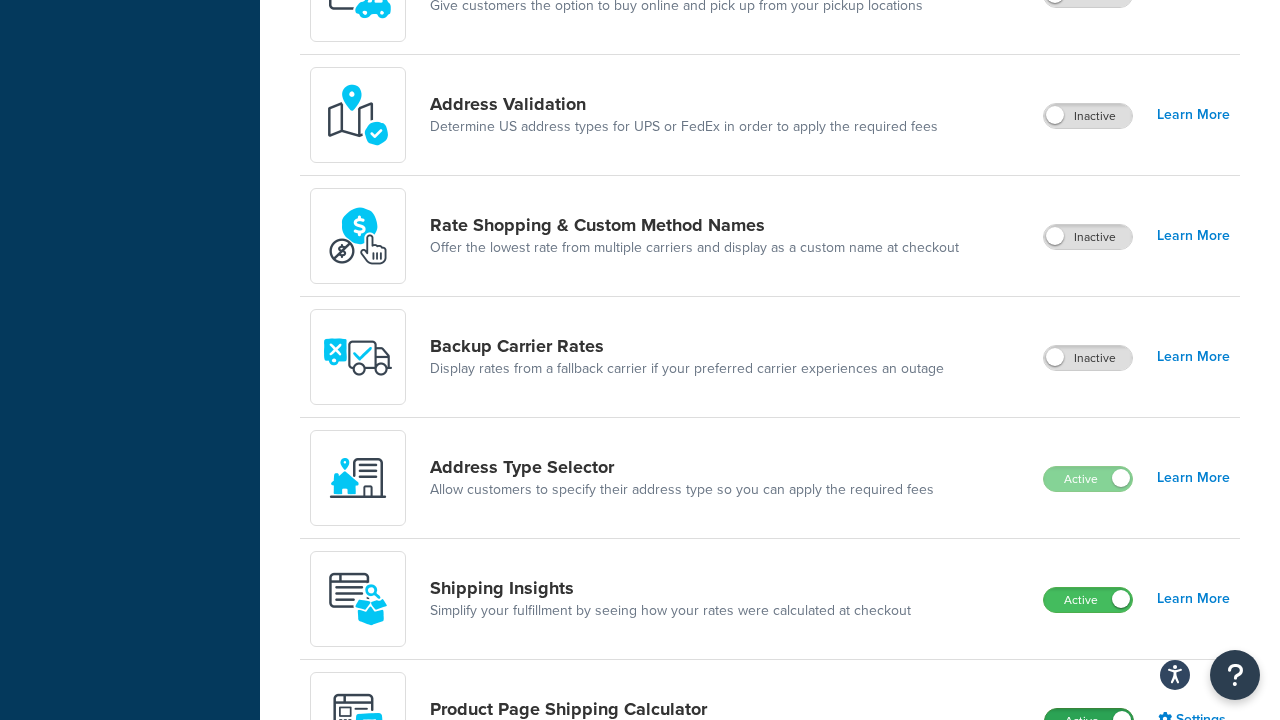 click on "Active" at bounding box center (1089, 721) 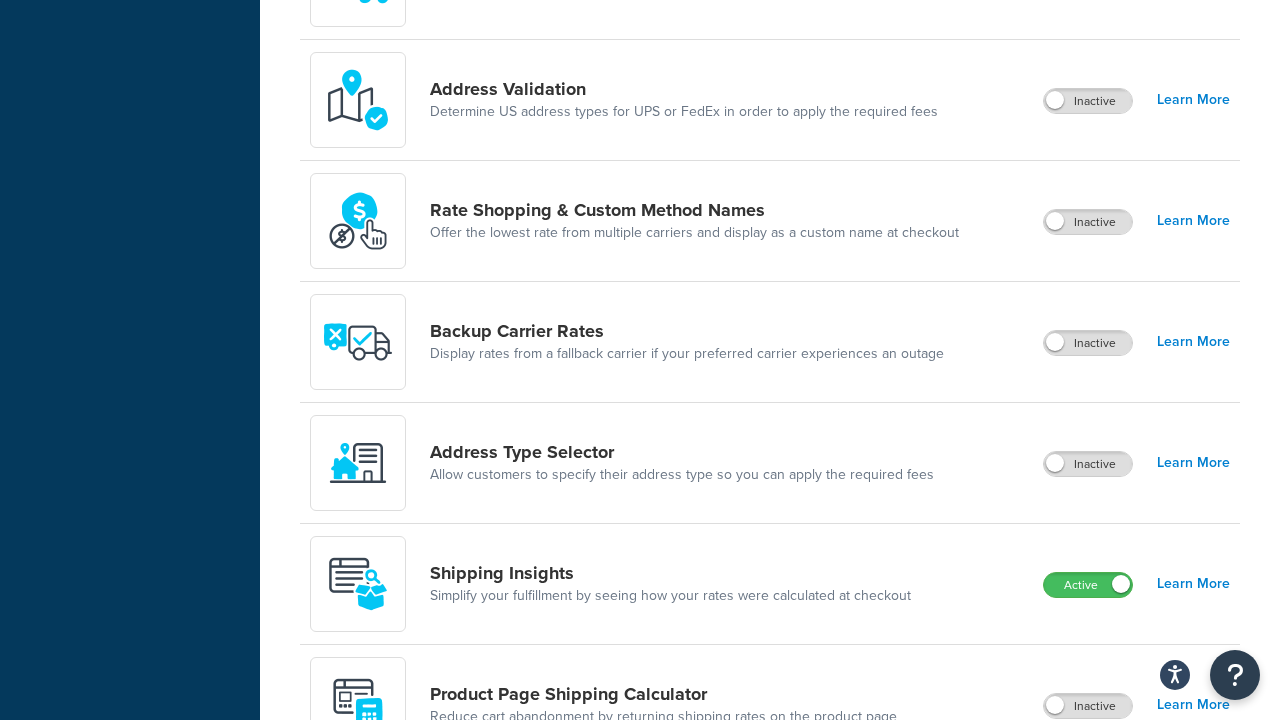 click on "Active" at bounding box center [1088, 827] 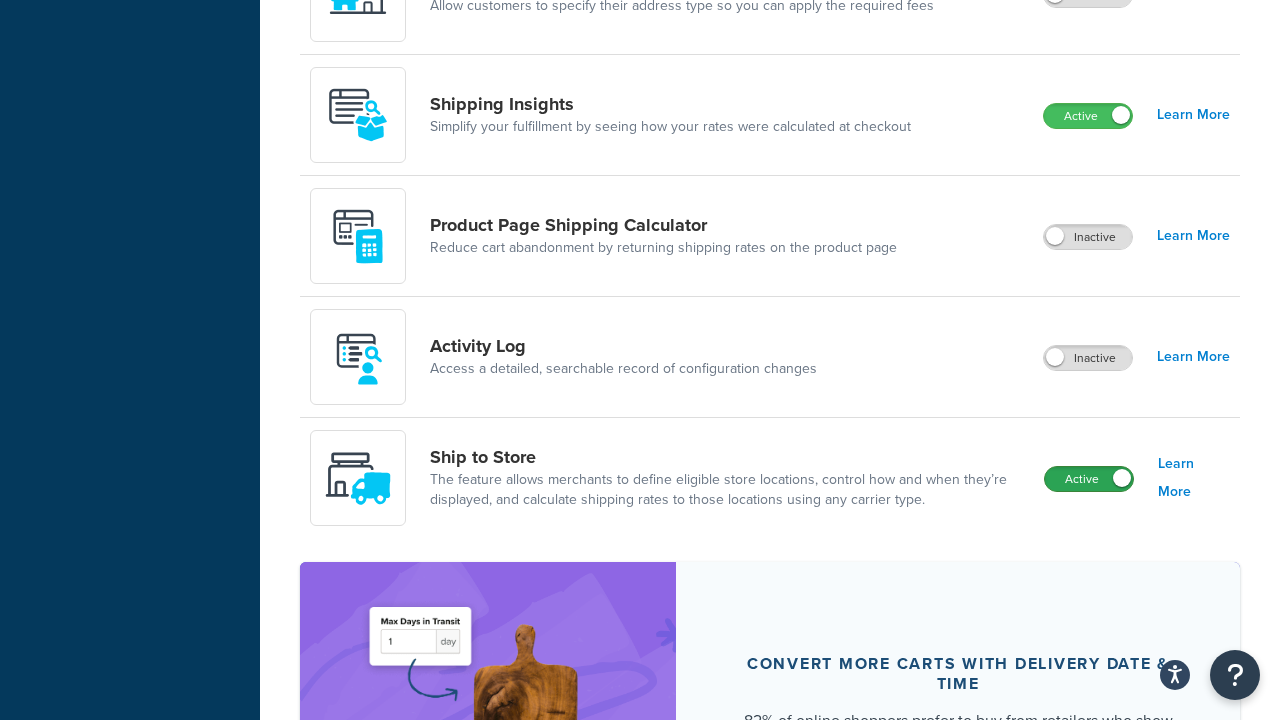 click on "Active" at bounding box center (1089, 479) 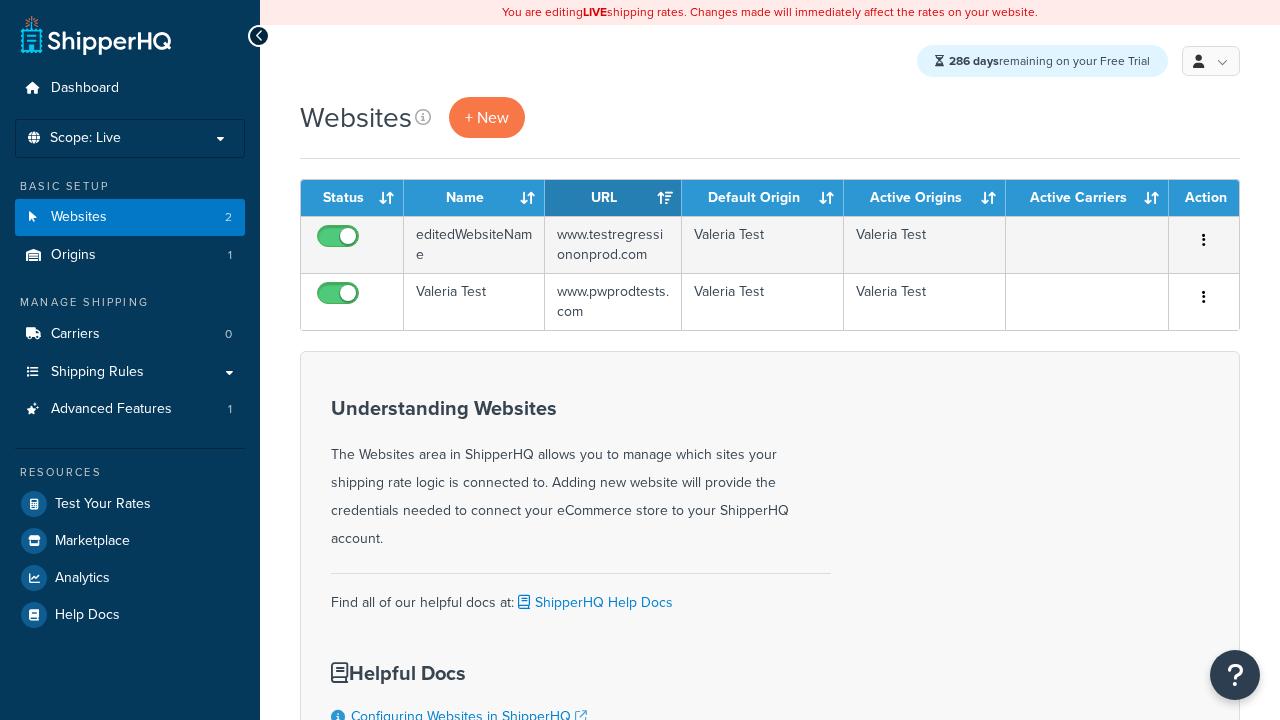 scroll, scrollTop: 0, scrollLeft: 0, axis: both 